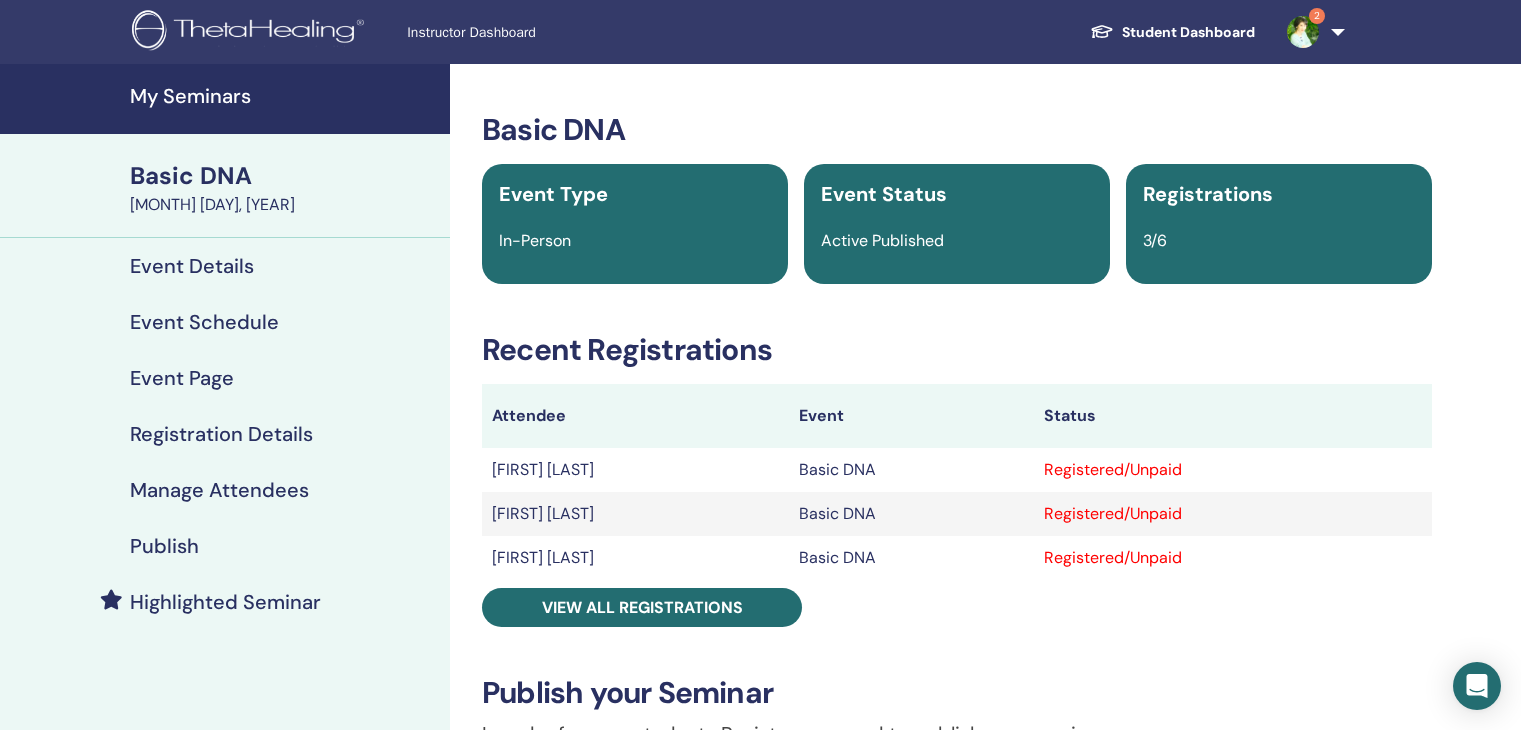 scroll, scrollTop: 0, scrollLeft: 0, axis: both 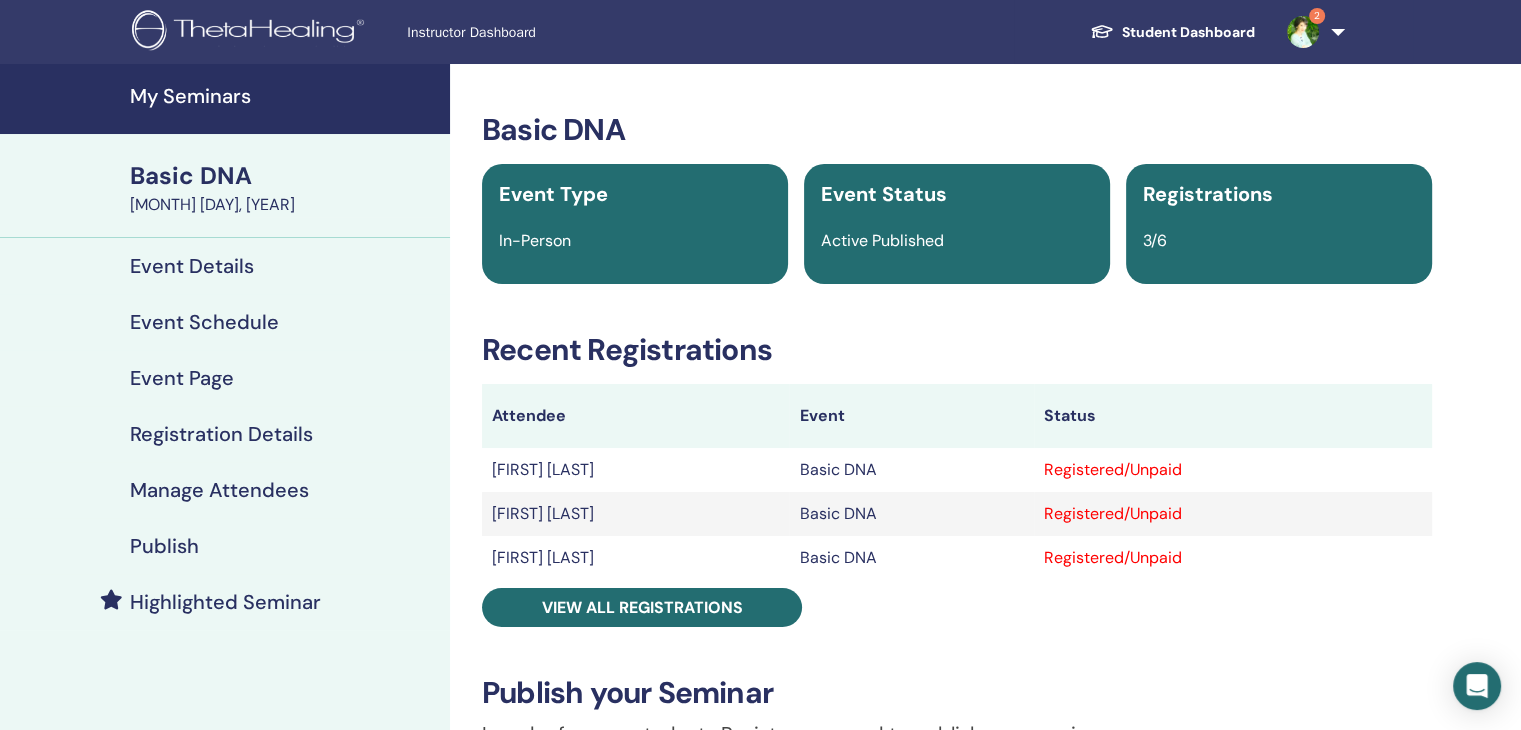 click on "Registered/Unpaid" at bounding box center [1233, 470] 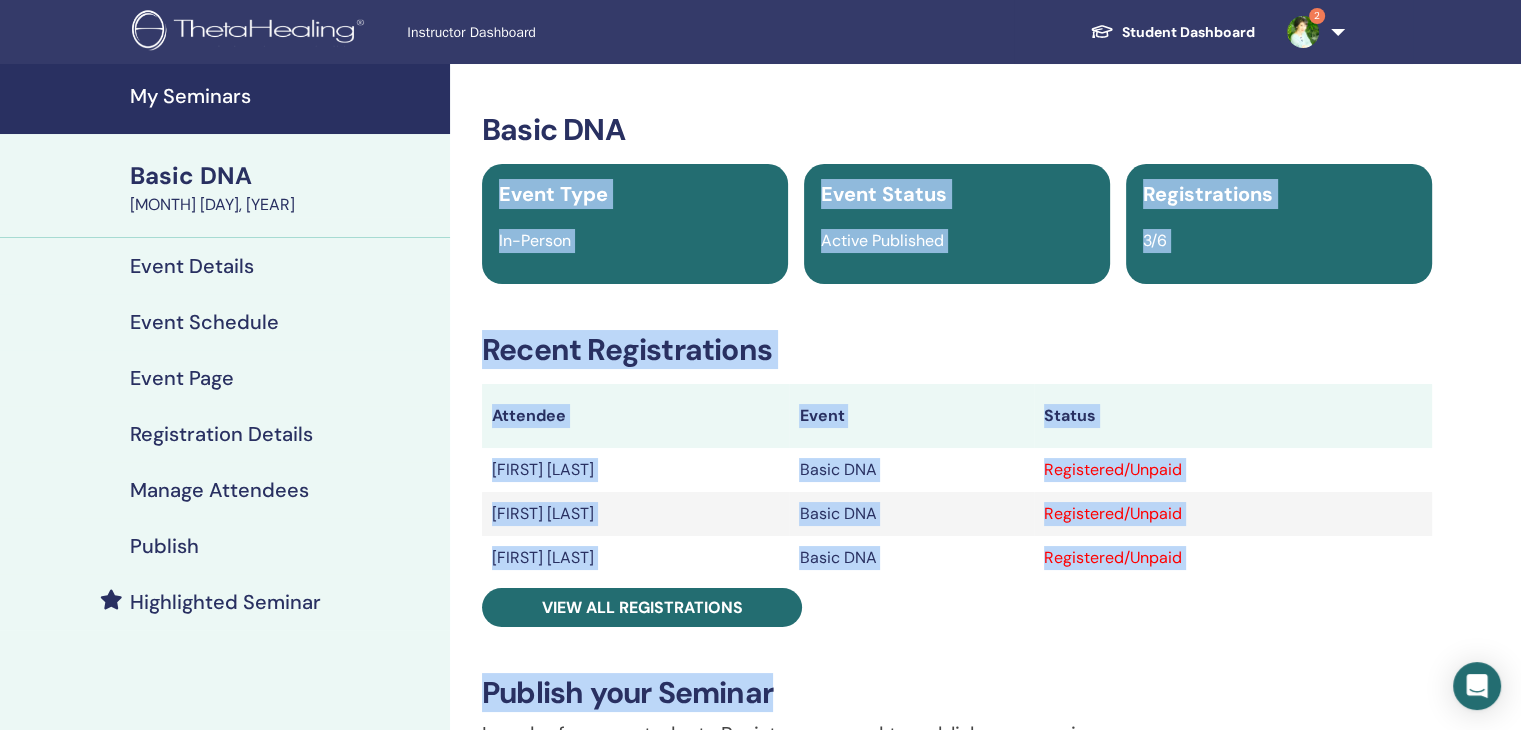 drag, startPoint x: 473, startPoint y: 153, endPoint x: 1119, endPoint y: 673, distance: 829.28644 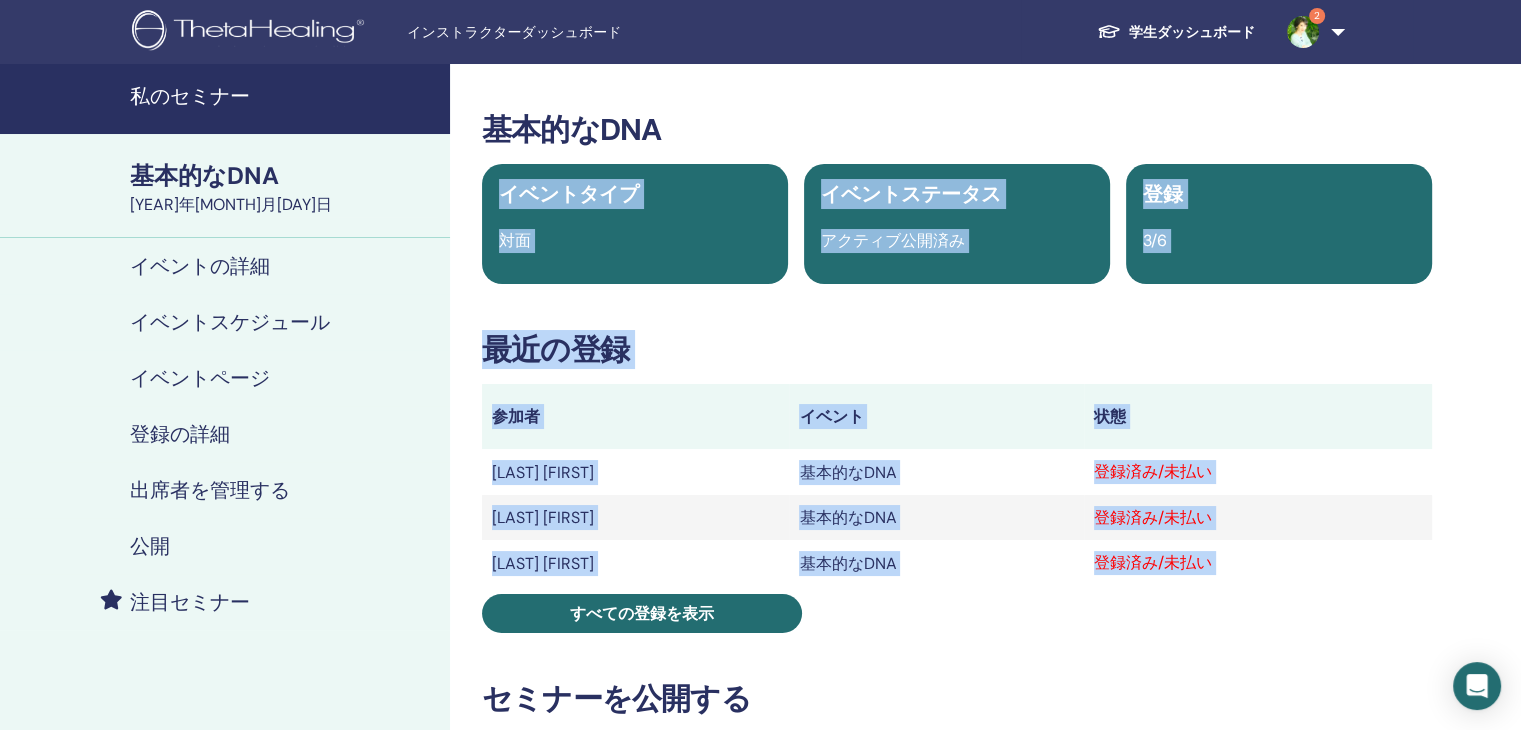 click on "登録済み/未払い" at bounding box center [1258, 472] 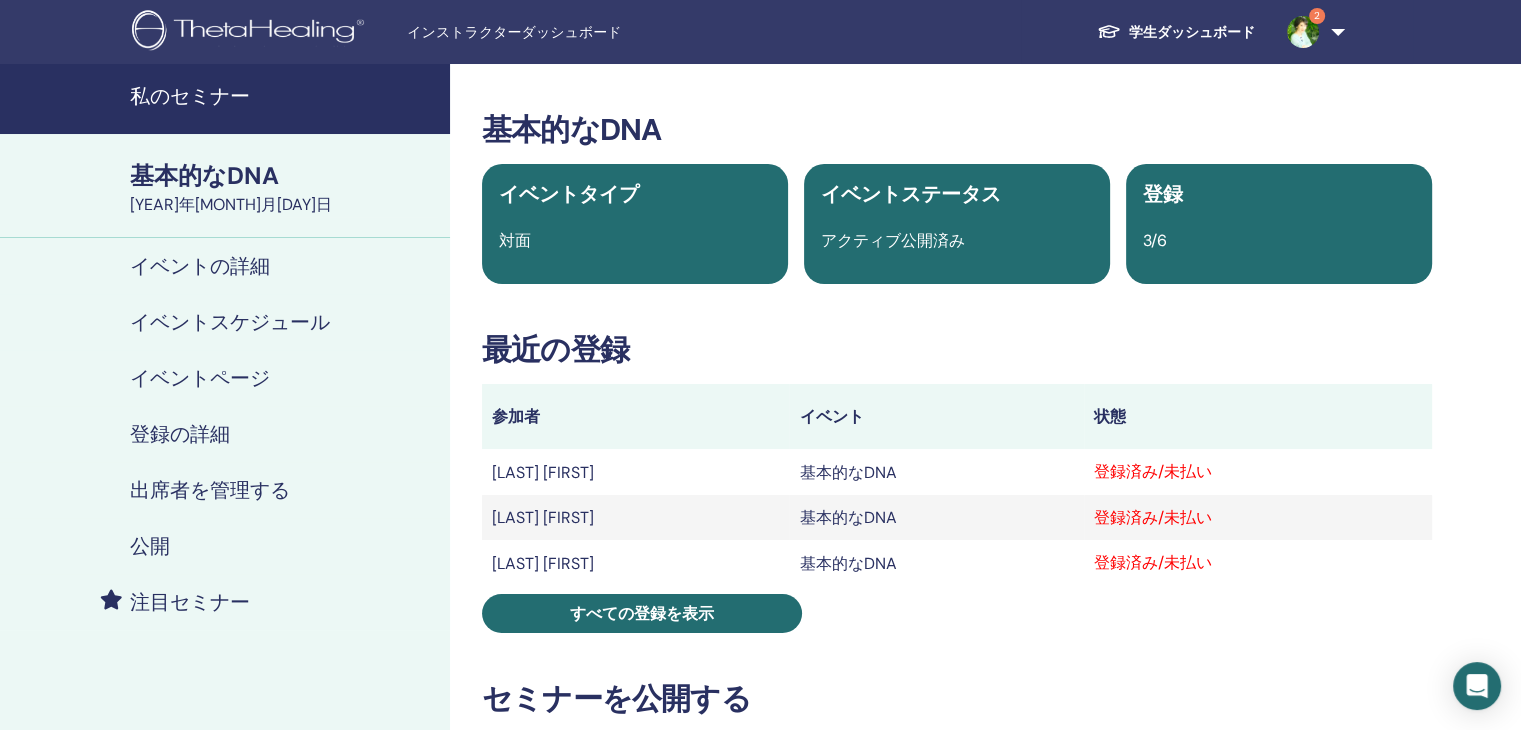 click on "登録済み/未払い" at bounding box center [1153, 471] 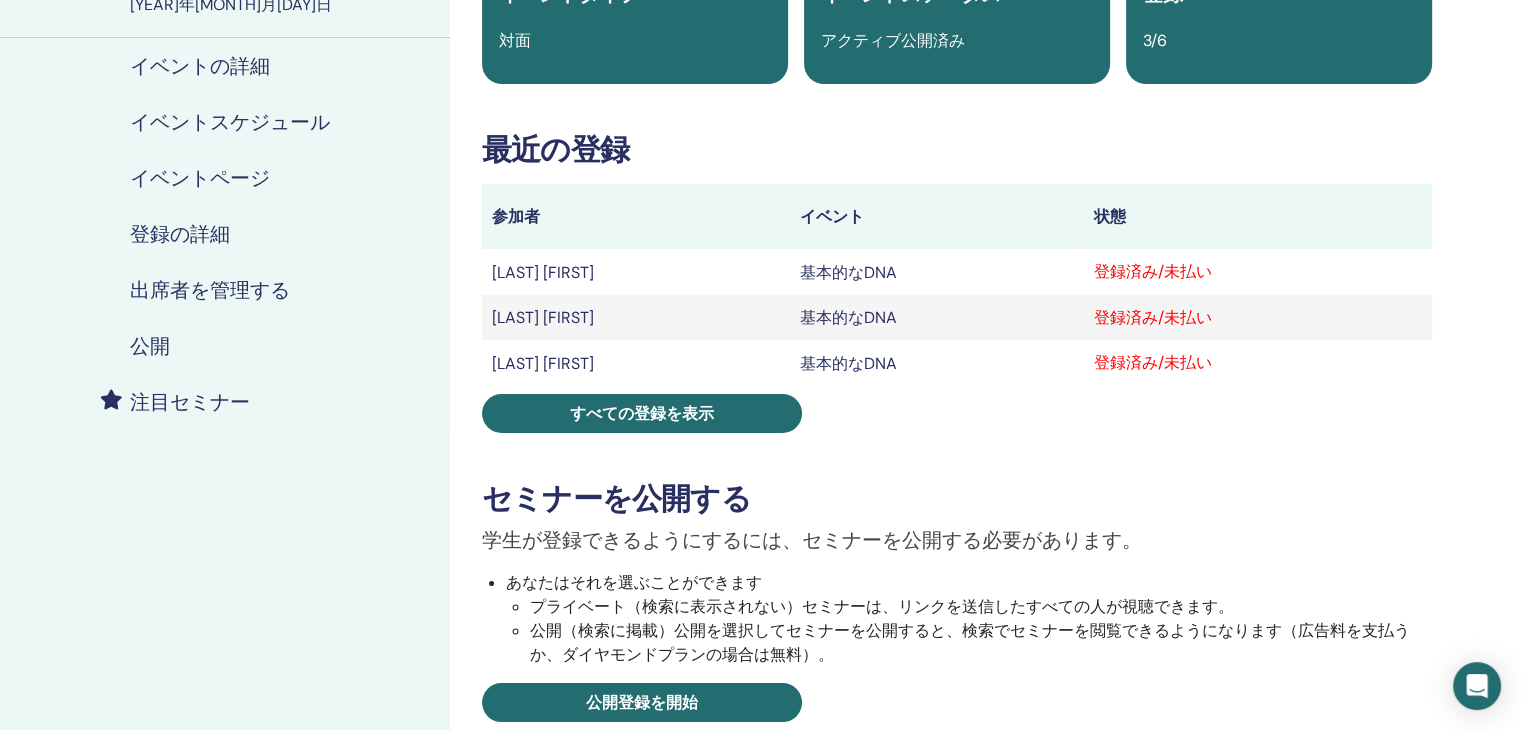 click on "登録済み/未払い" at bounding box center (1258, 362) 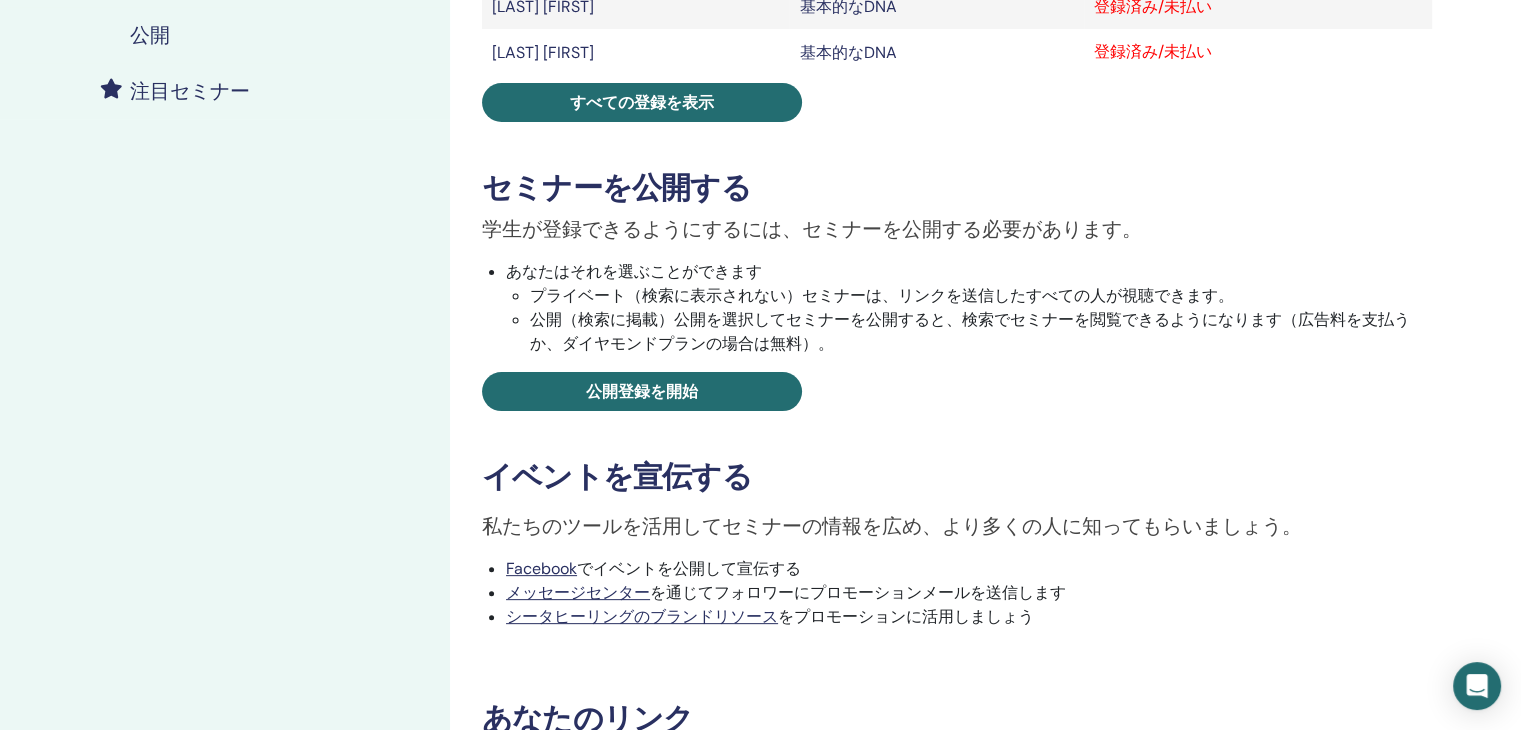scroll, scrollTop: 500, scrollLeft: 0, axis: vertical 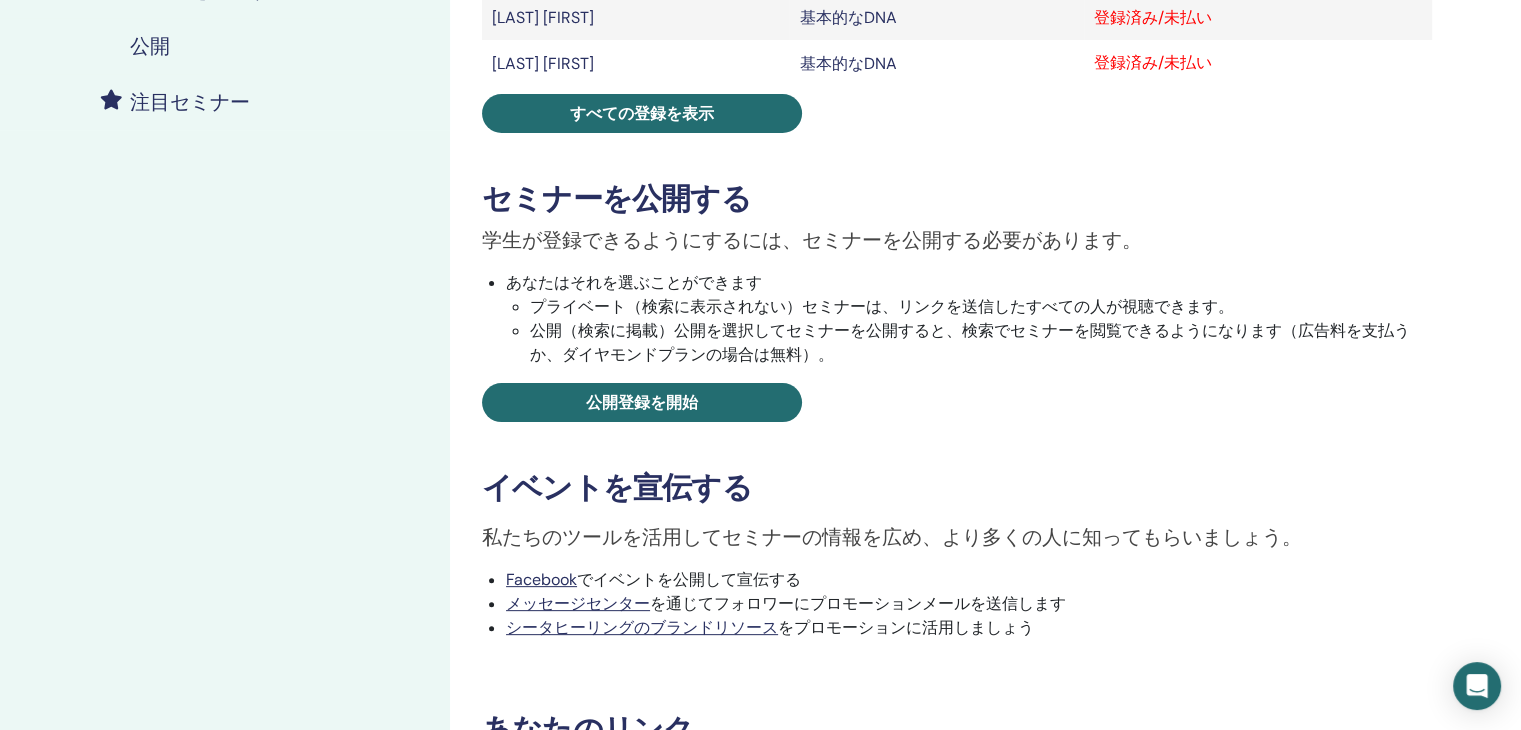 click on "登録済み/未払い" at bounding box center [1153, 62] 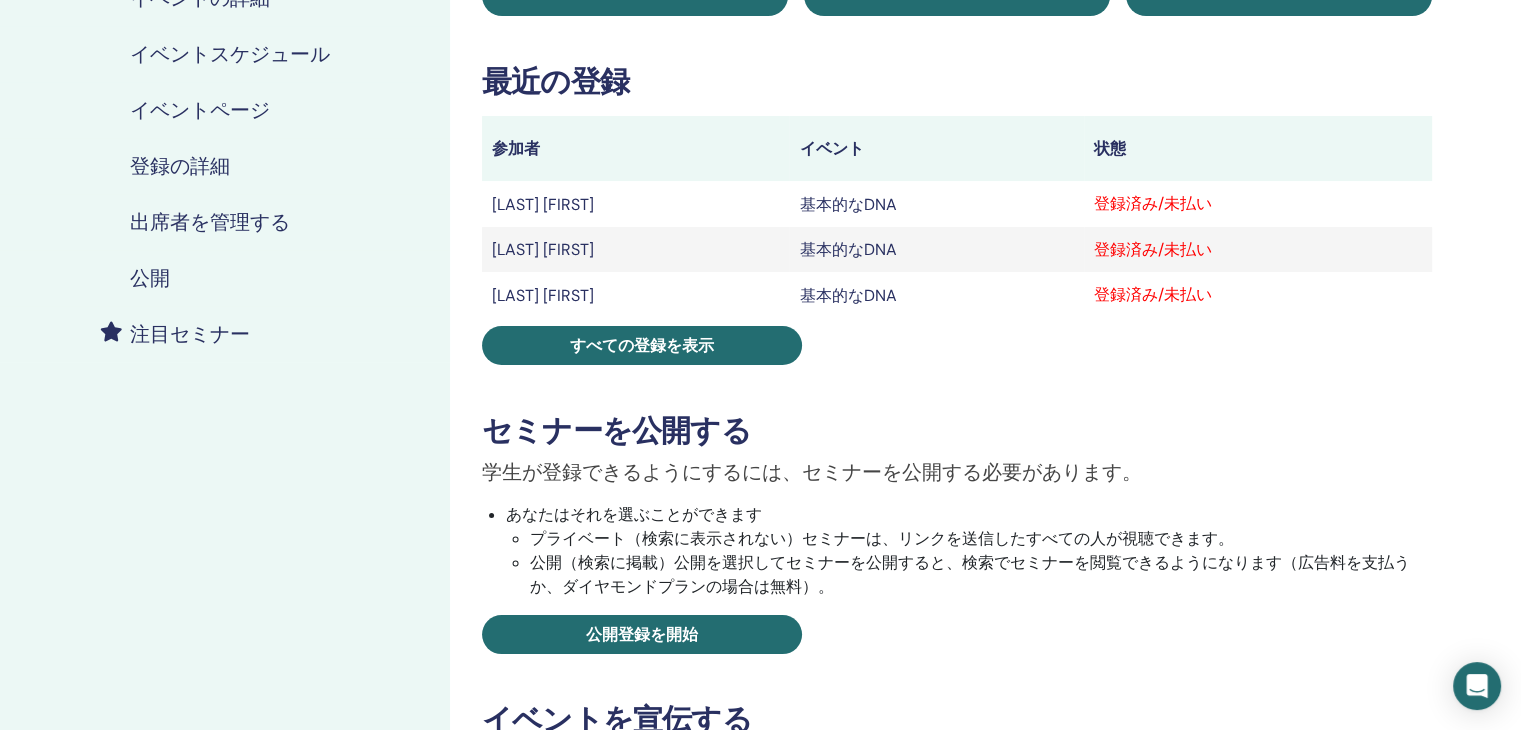 scroll, scrollTop: 200, scrollLeft: 0, axis: vertical 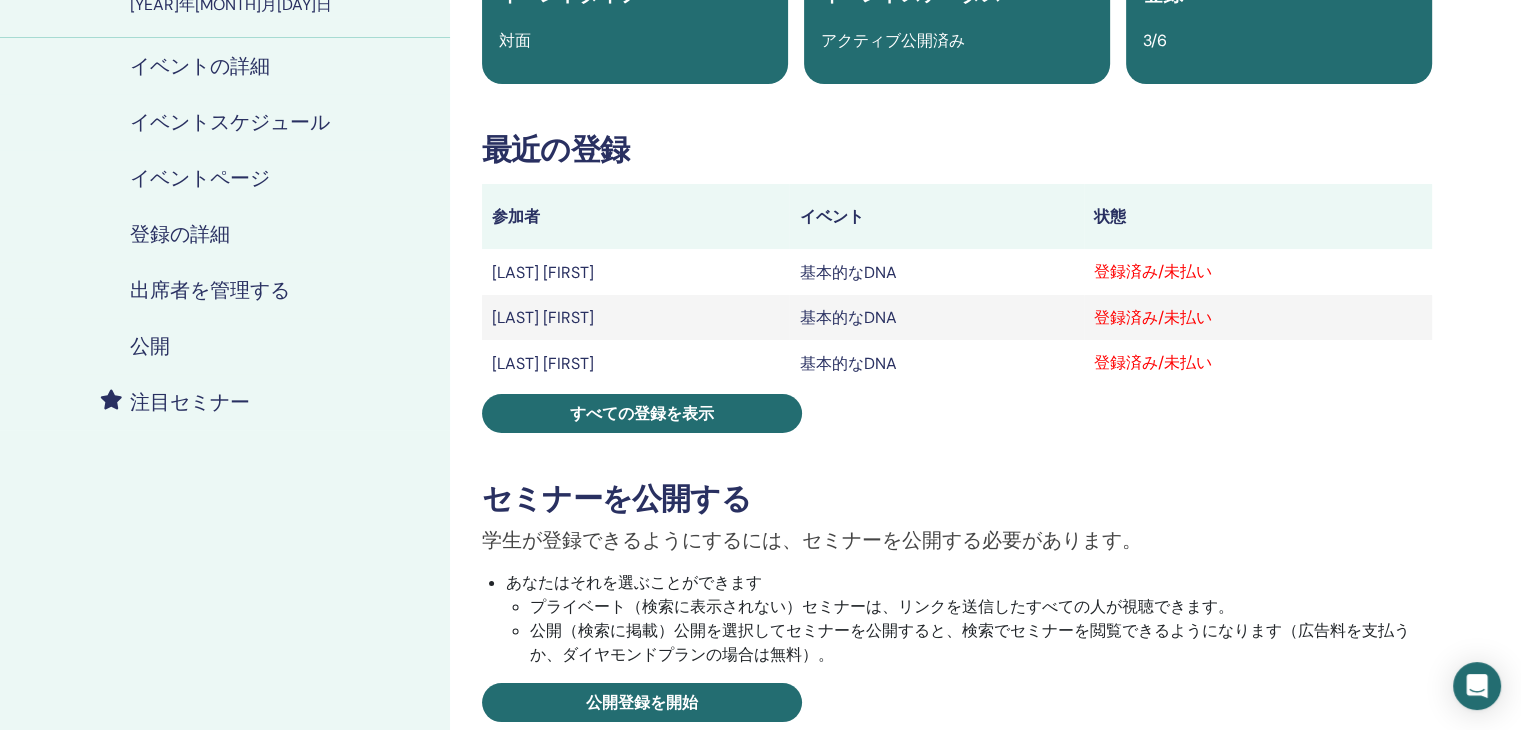 click on "登録済み/未払い" at bounding box center (1258, 271) 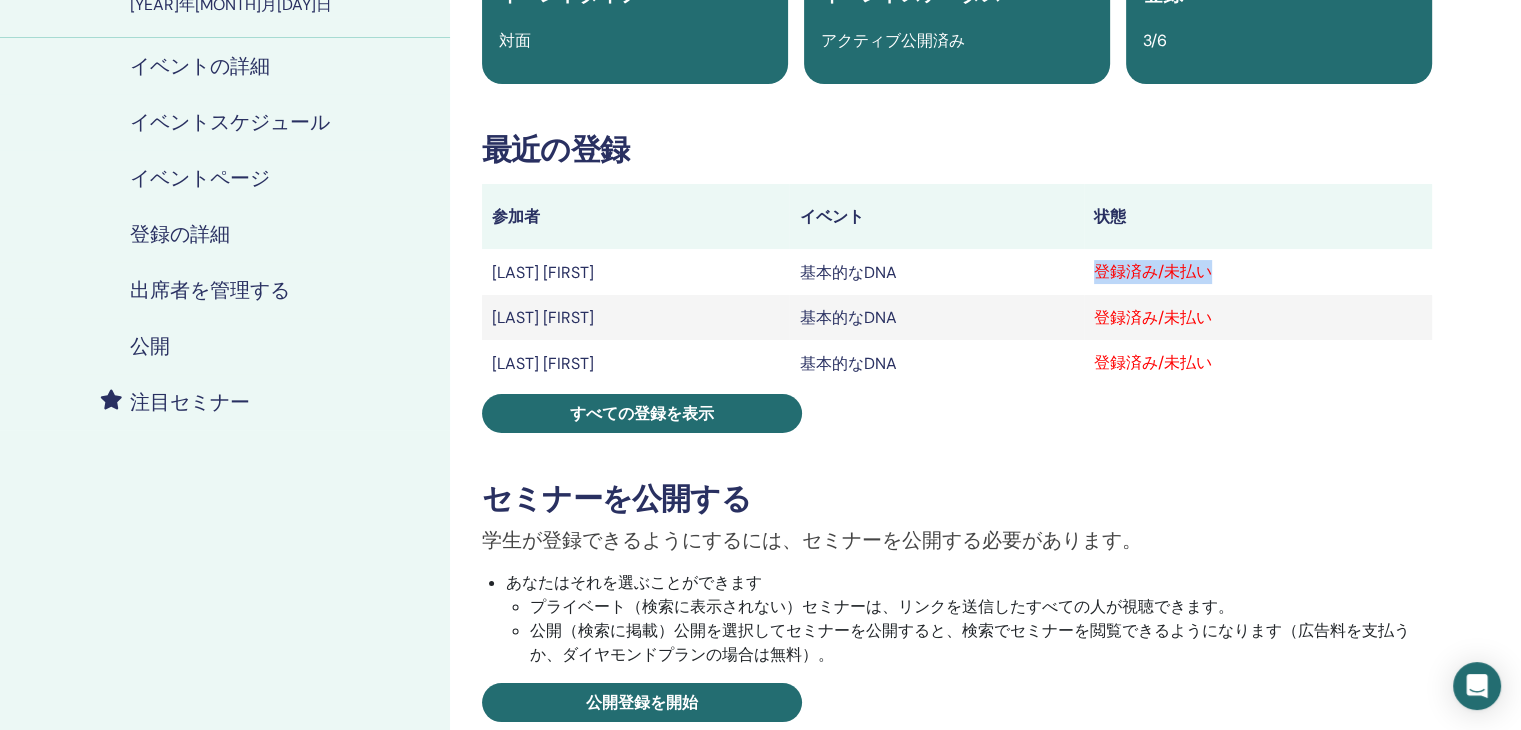 drag, startPoint x: 1056, startPoint y: 274, endPoint x: 1276, endPoint y: 276, distance: 220.0091 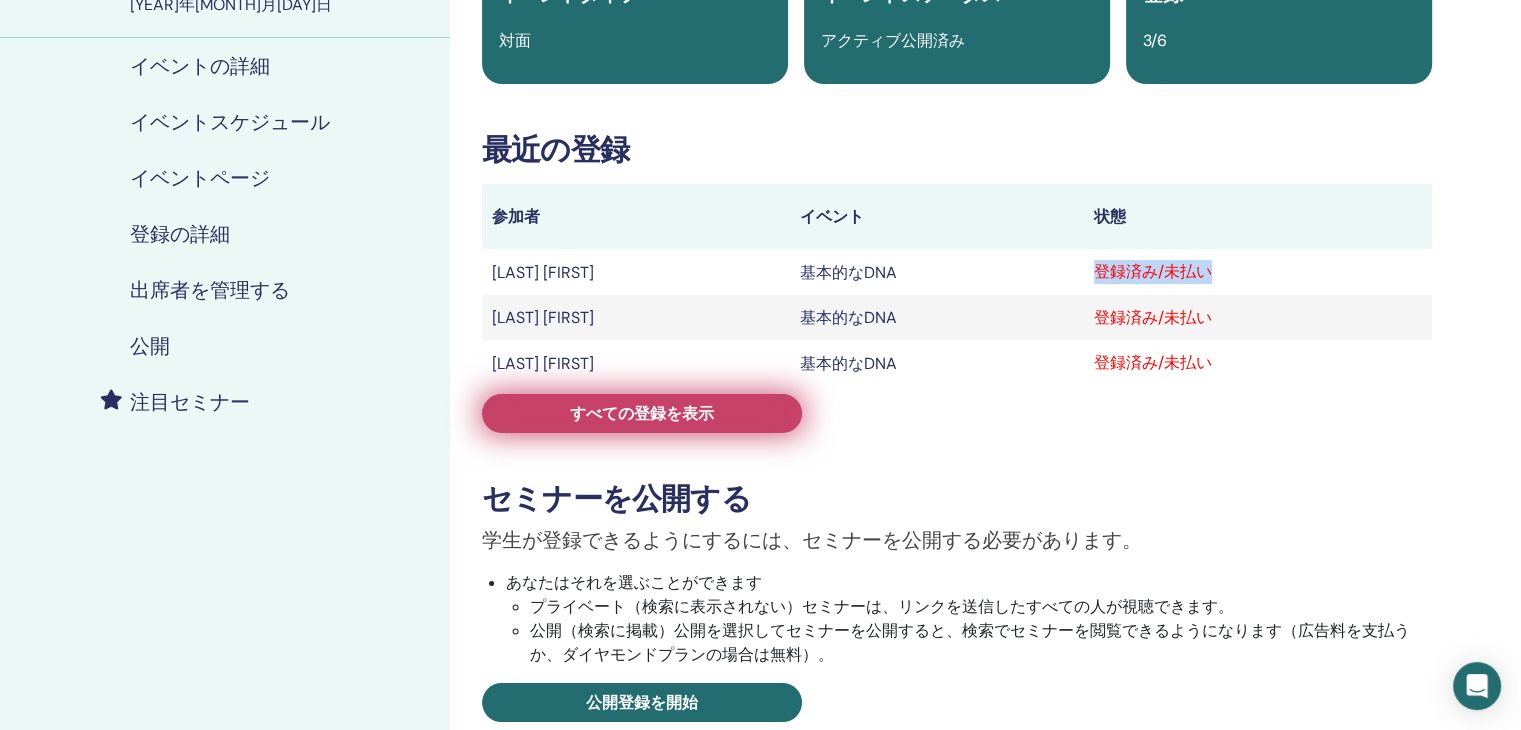 click on "すべての登録を表示" at bounding box center [642, 413] 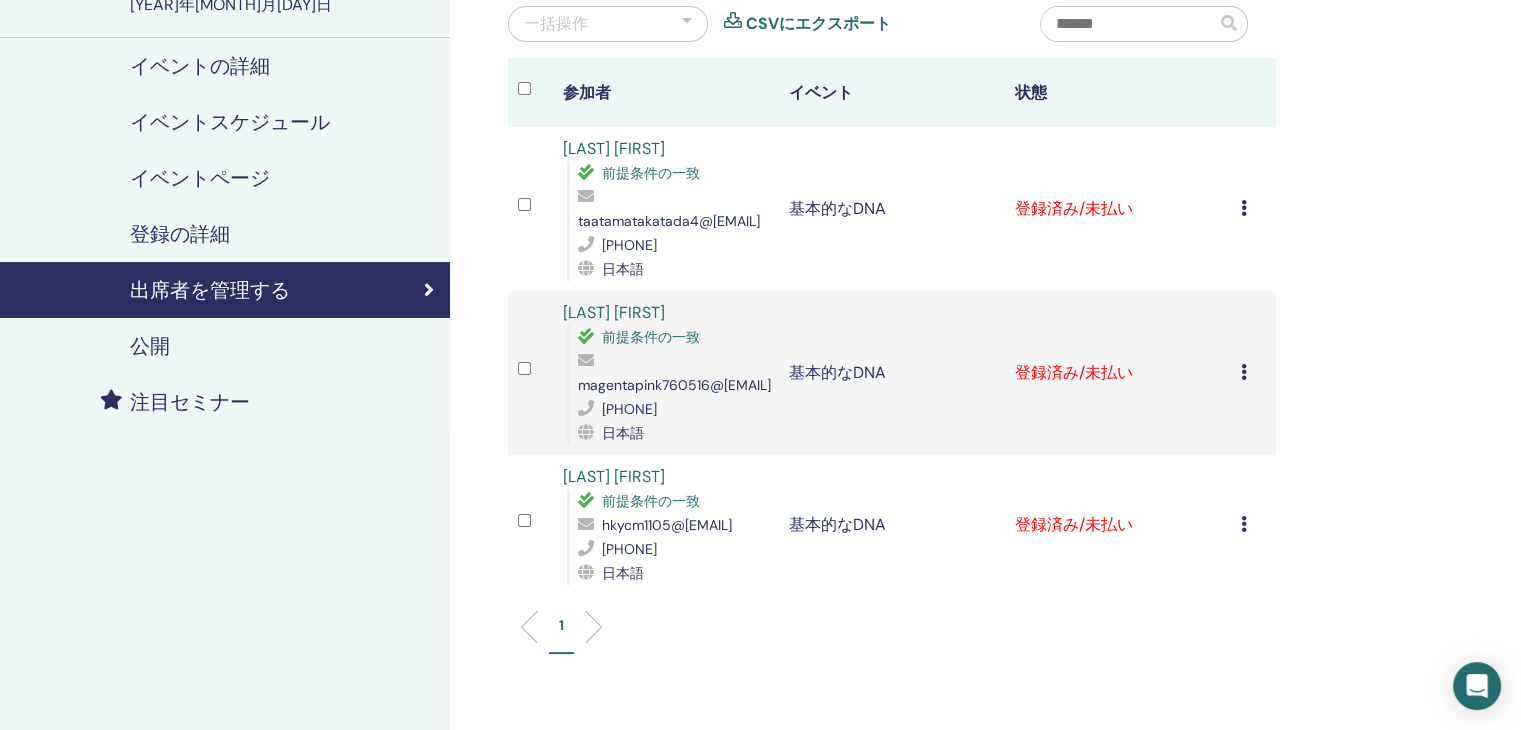 click at bounding box center [1244, 208] 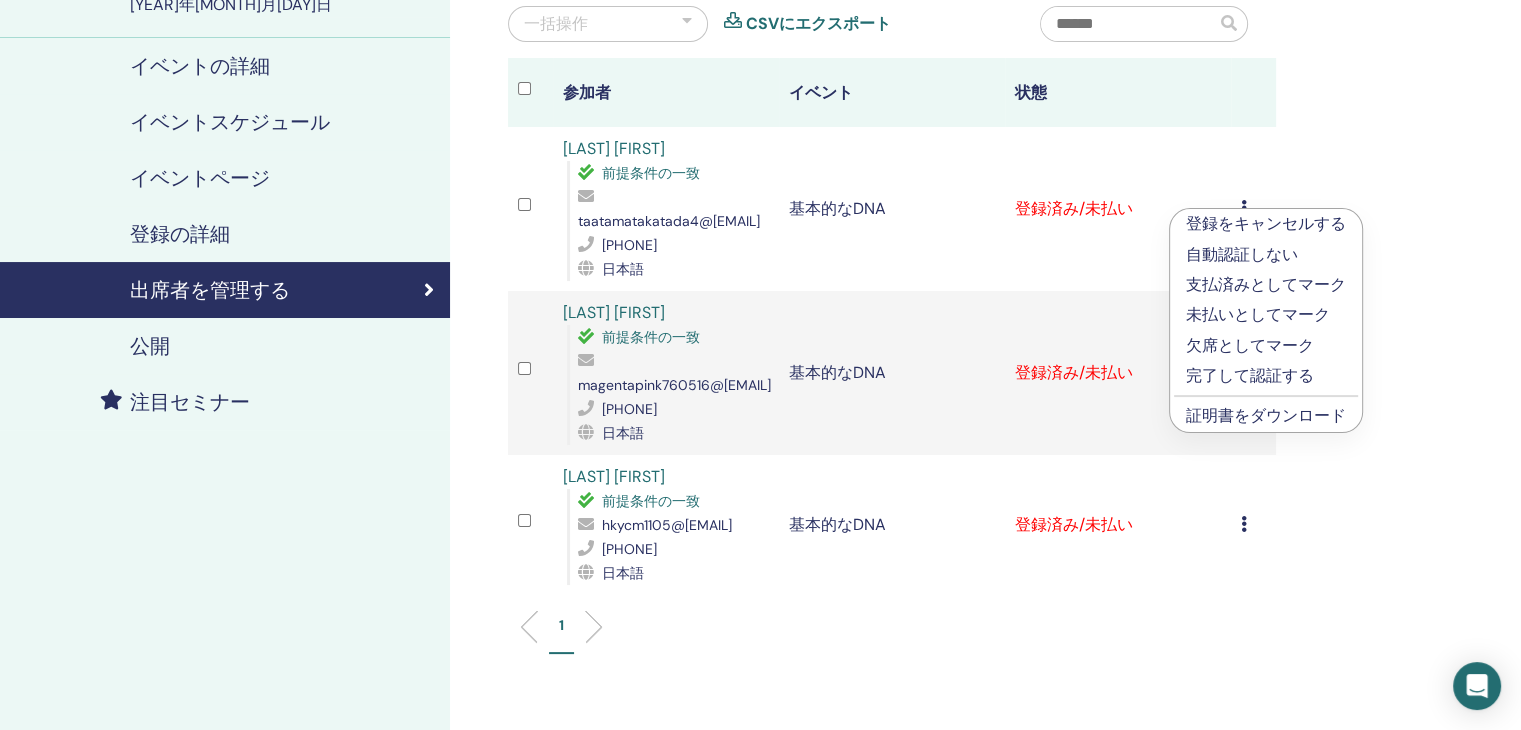 click on "完了して認証する" at bounding box center (1250, 375) 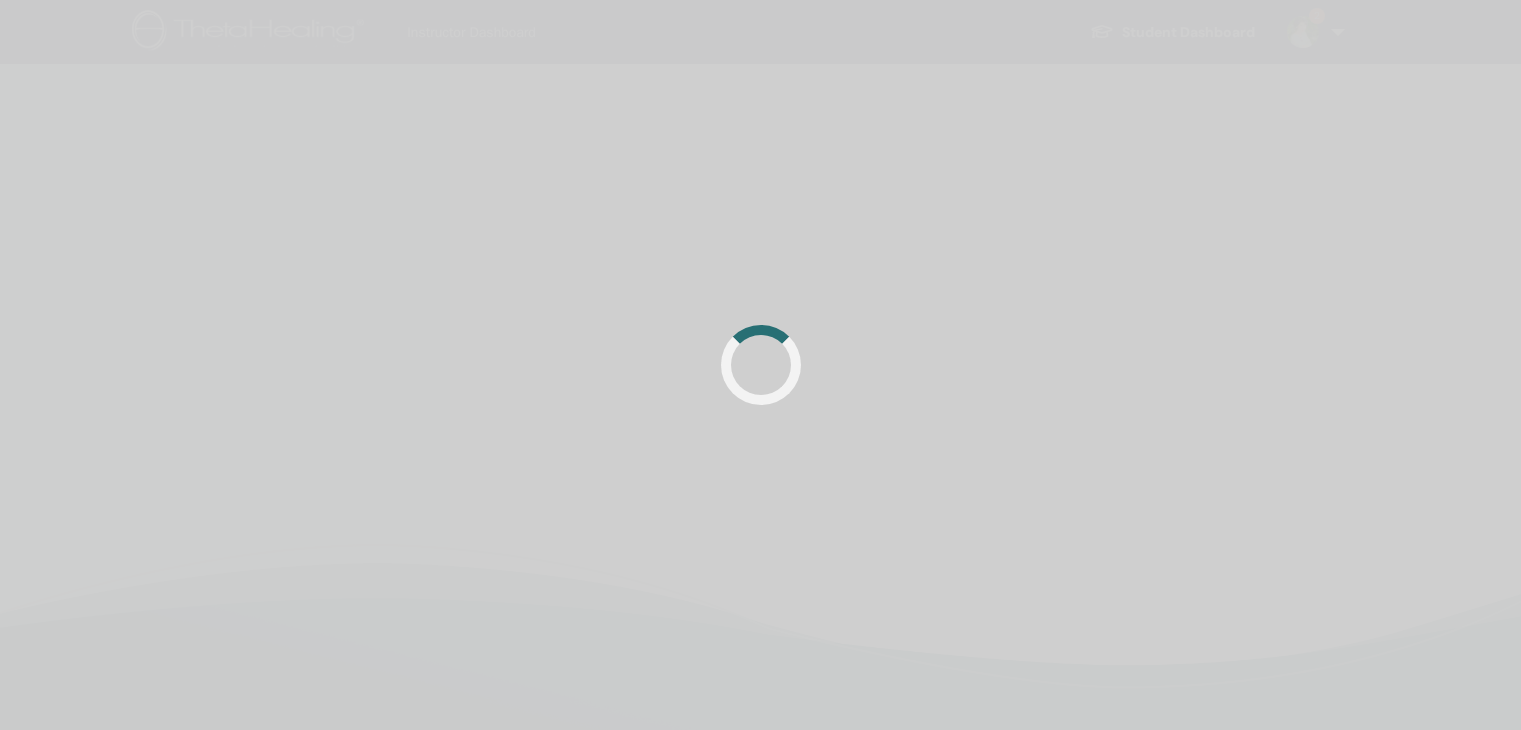 scroll, scrollTop: 200, scrollLeft: 0, axis: vertical 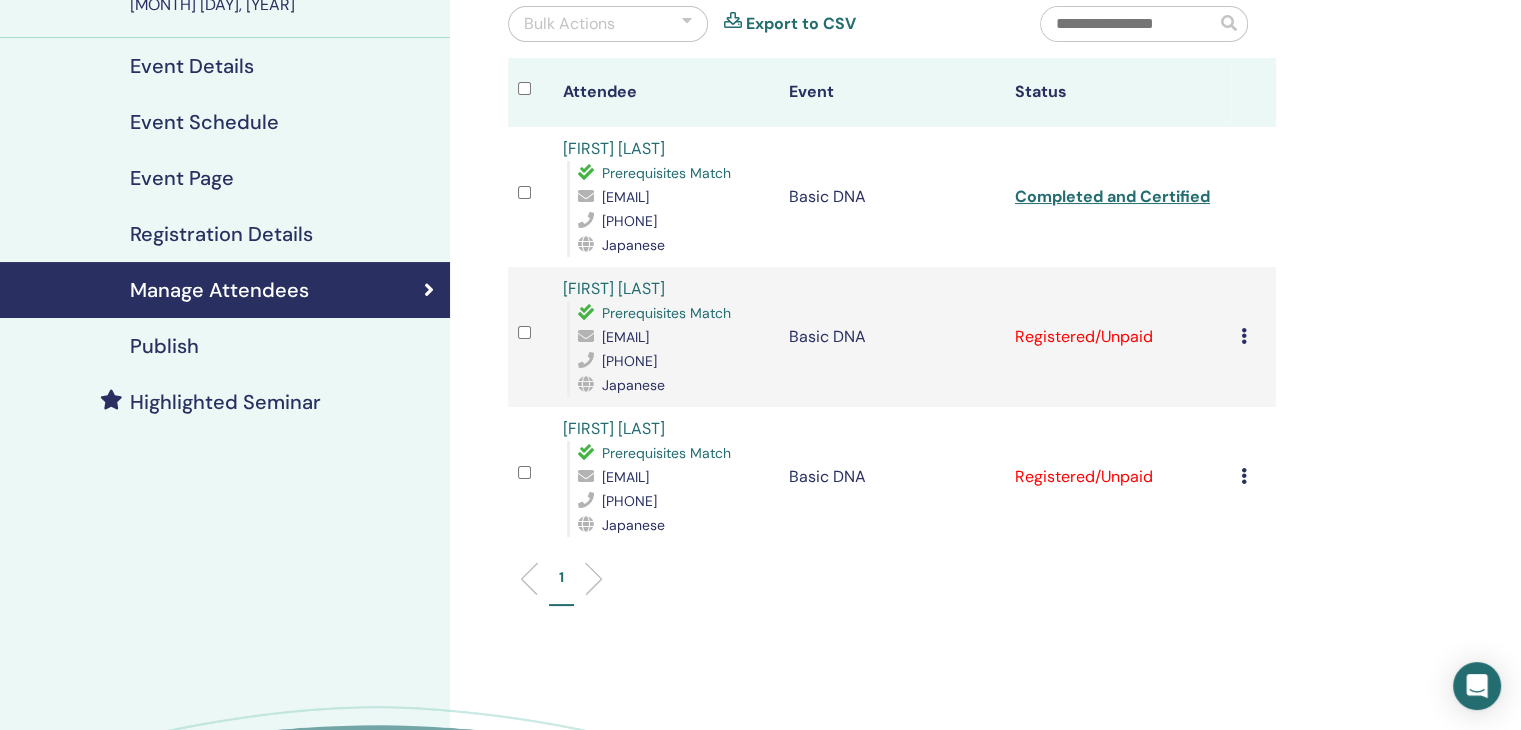click at bounding box center (1244, 336) 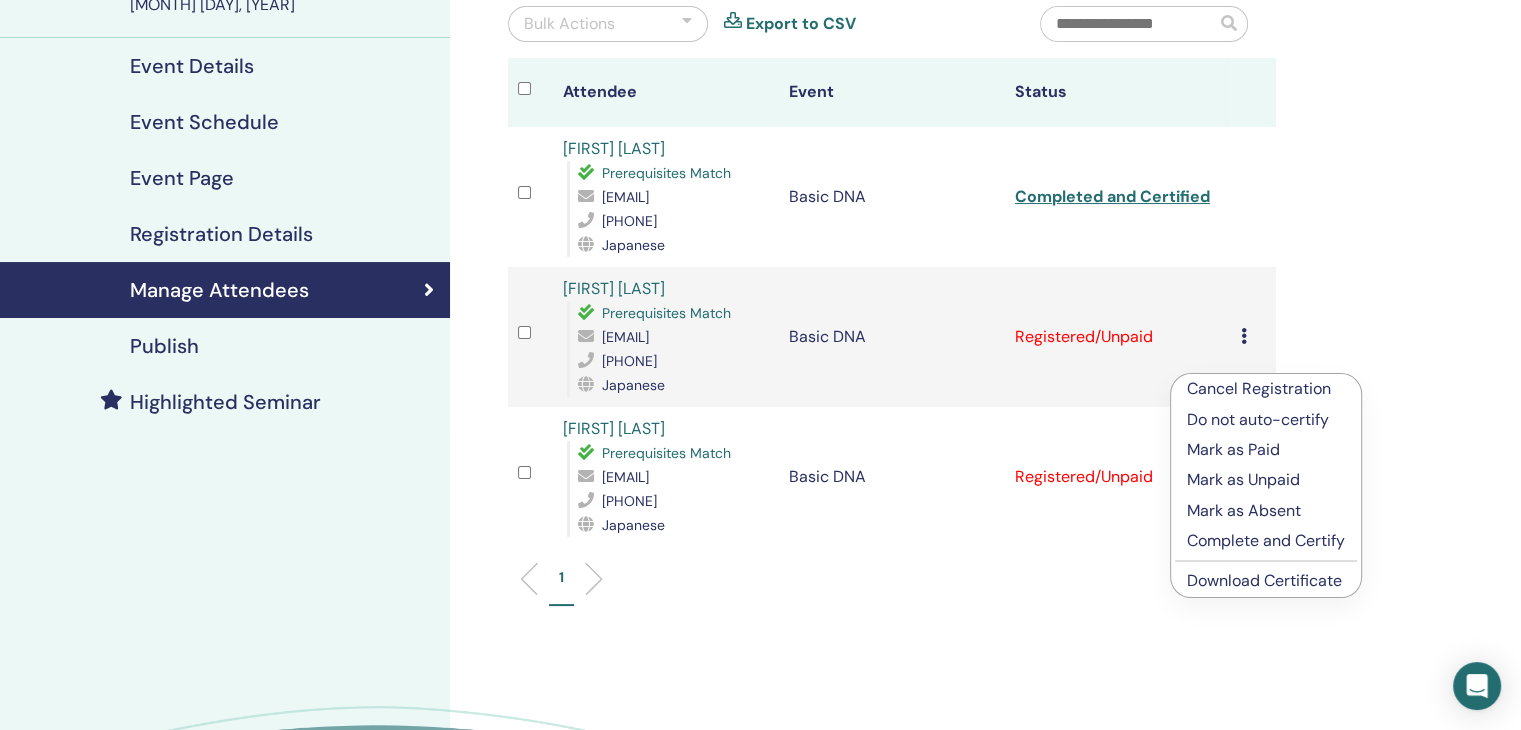 click on "Complete and Certify" at bounding box center (1266, 541) 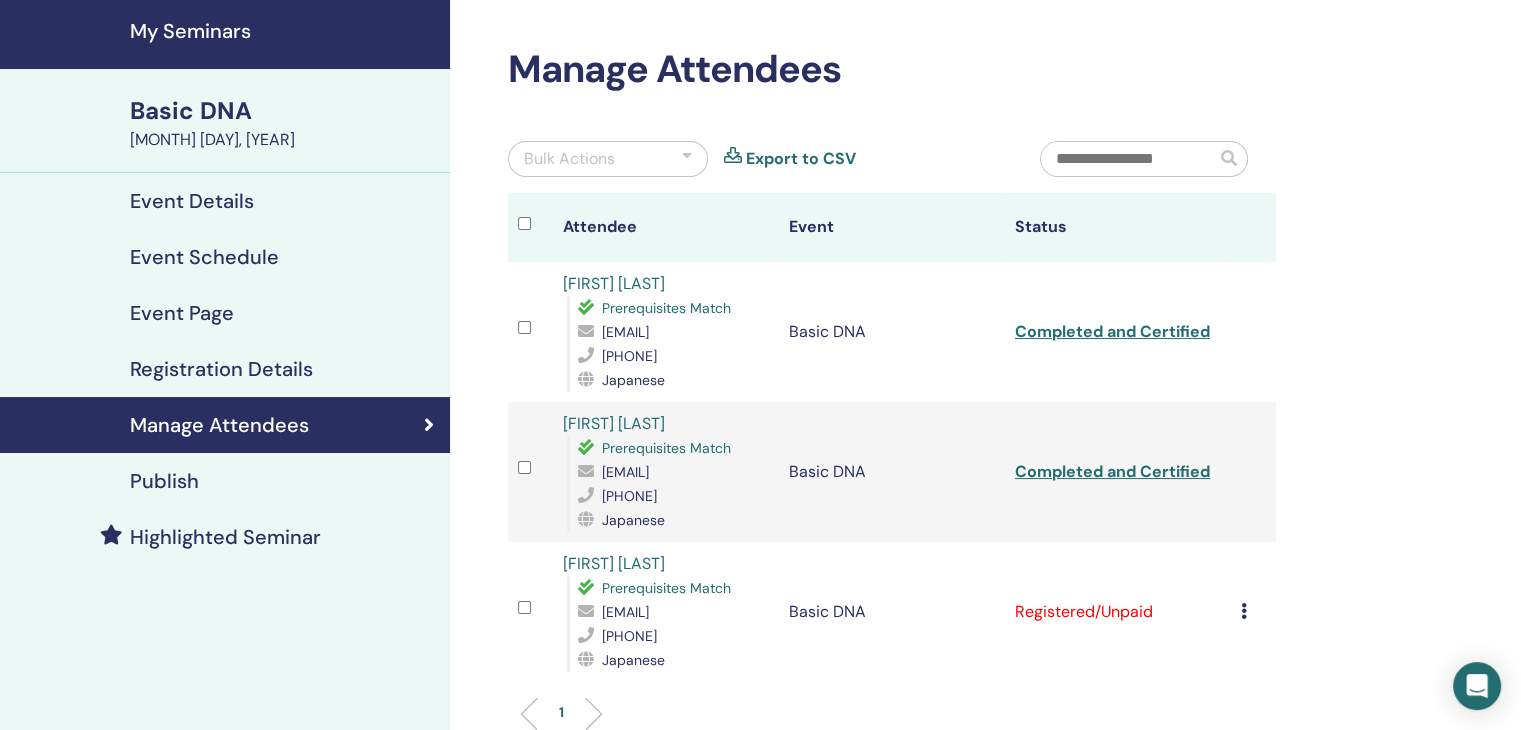 scroll, scrollTop: 100, scrollLeft: 0, axis: vertical 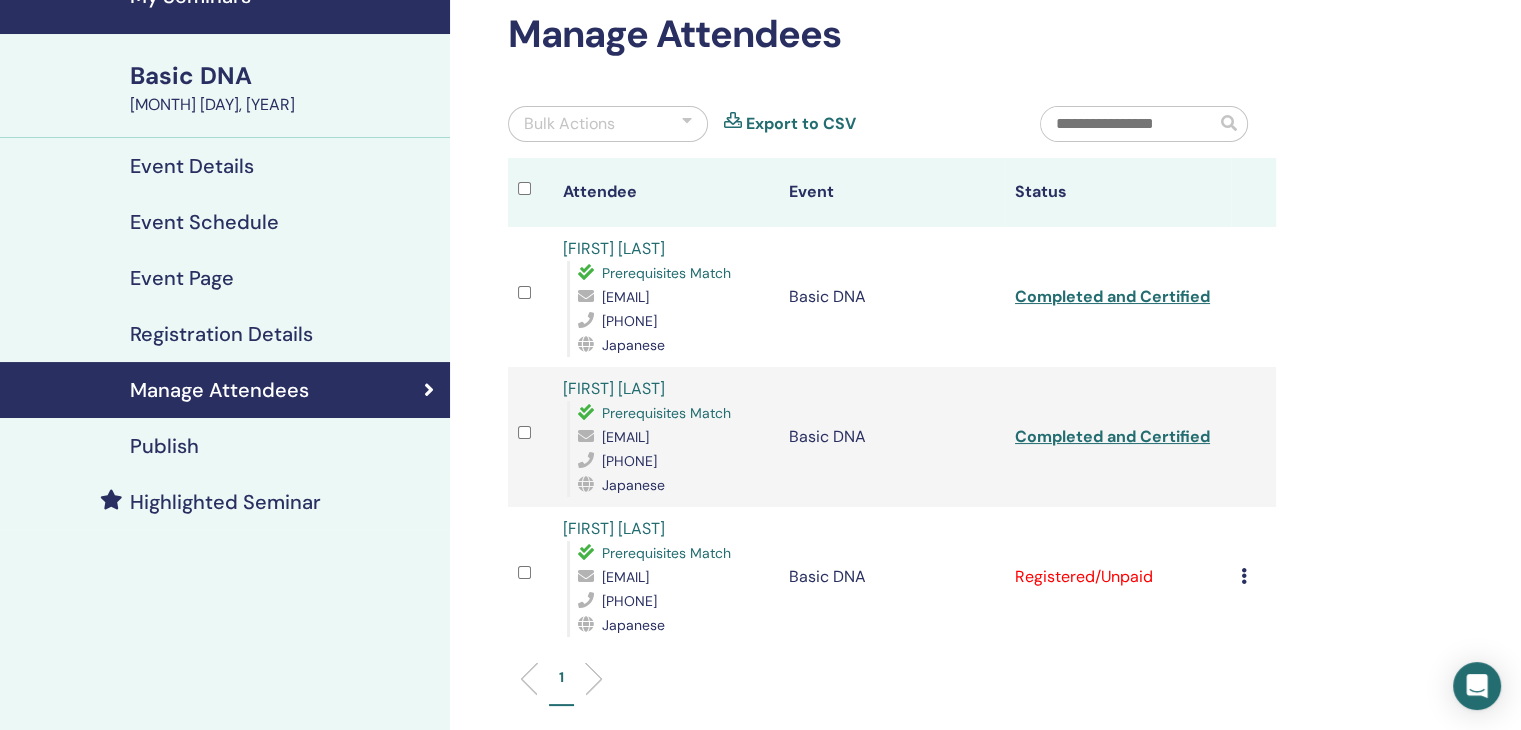 click on "Cancel Registration Do not auto-certify Mark as Paid Mark as Unpaid Mark as Absent Complete and Certify Download Certificate" at bounding box center [1253, 577] 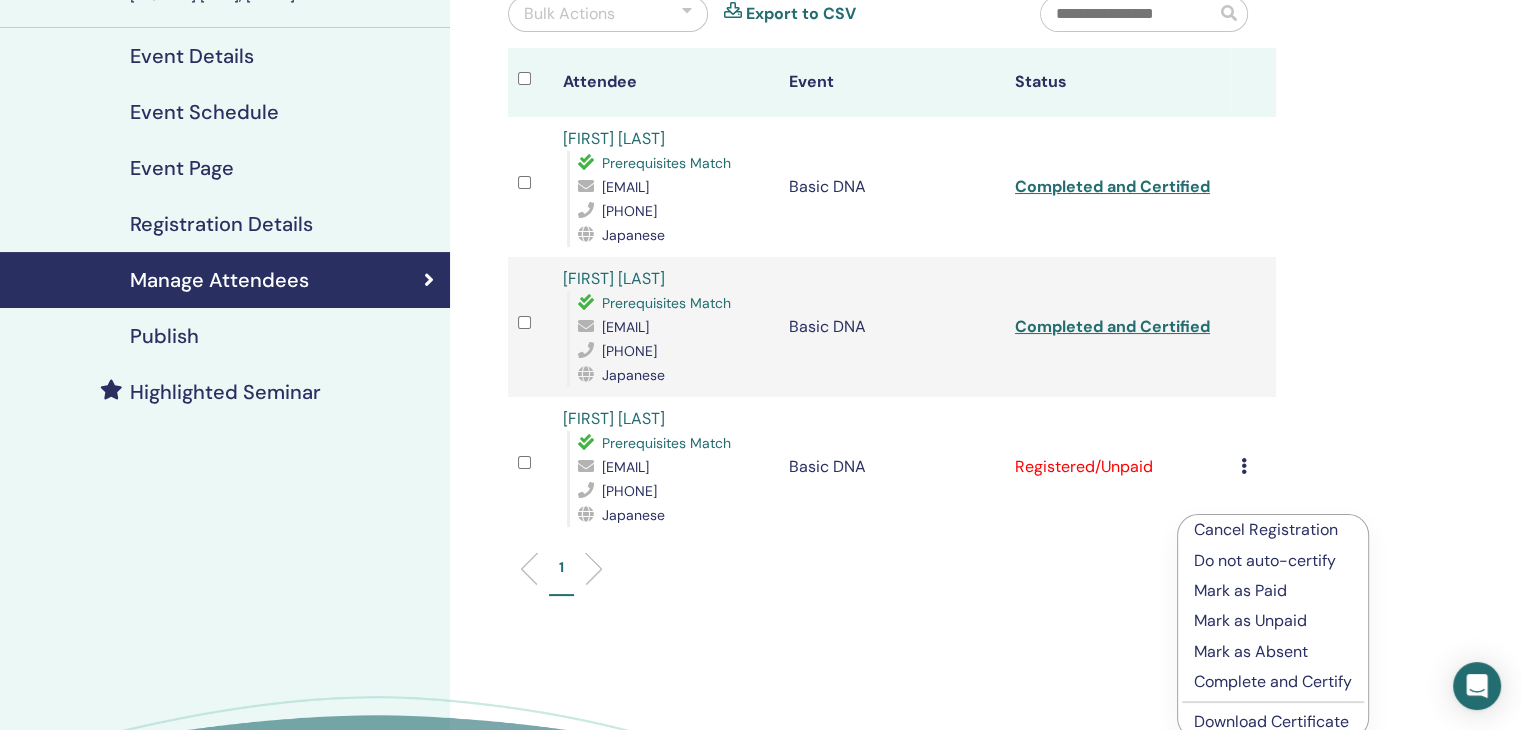scroll, scrollTop: 300, scrollLeft: 0, axis: vertical 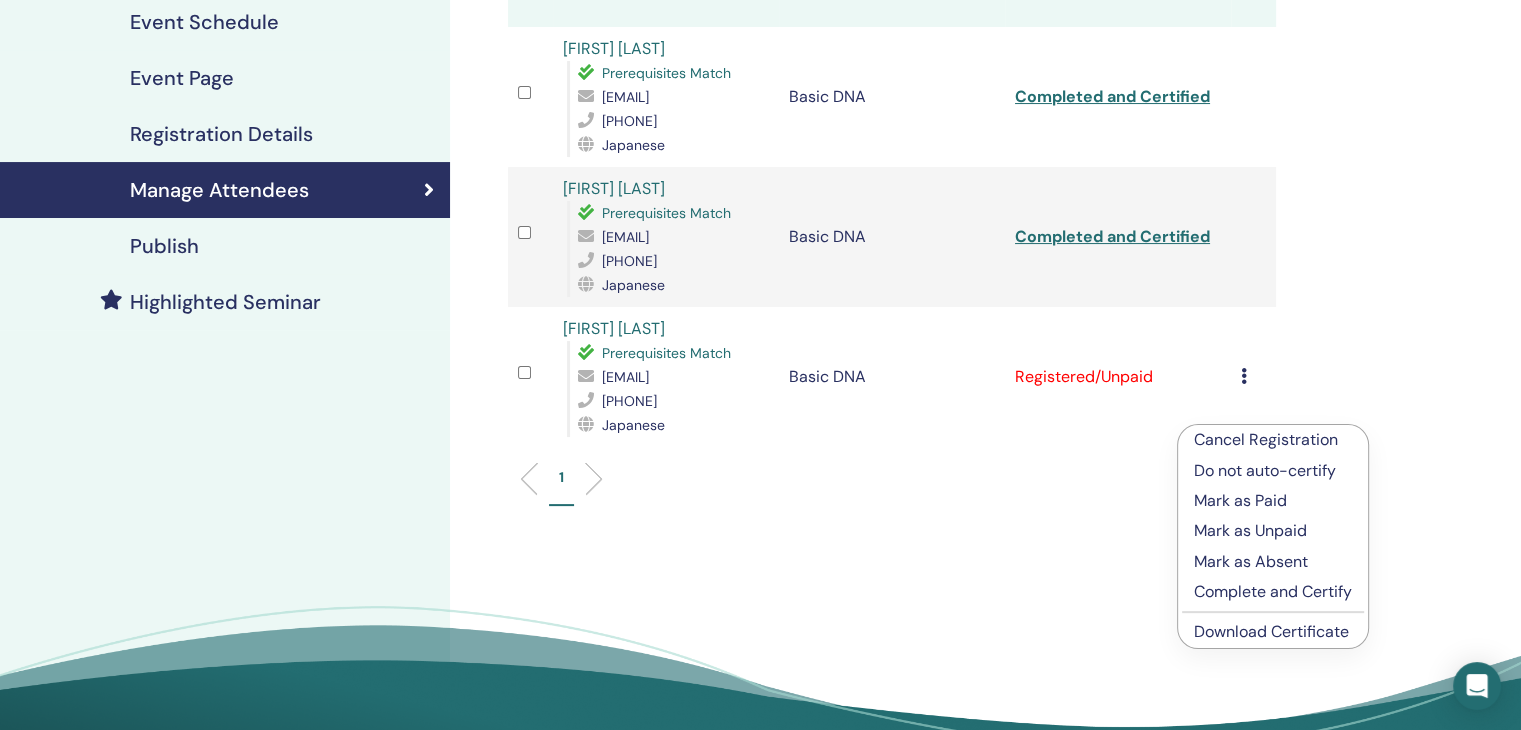 click on "Complete and Certify" at bounding box center [1273, 592] 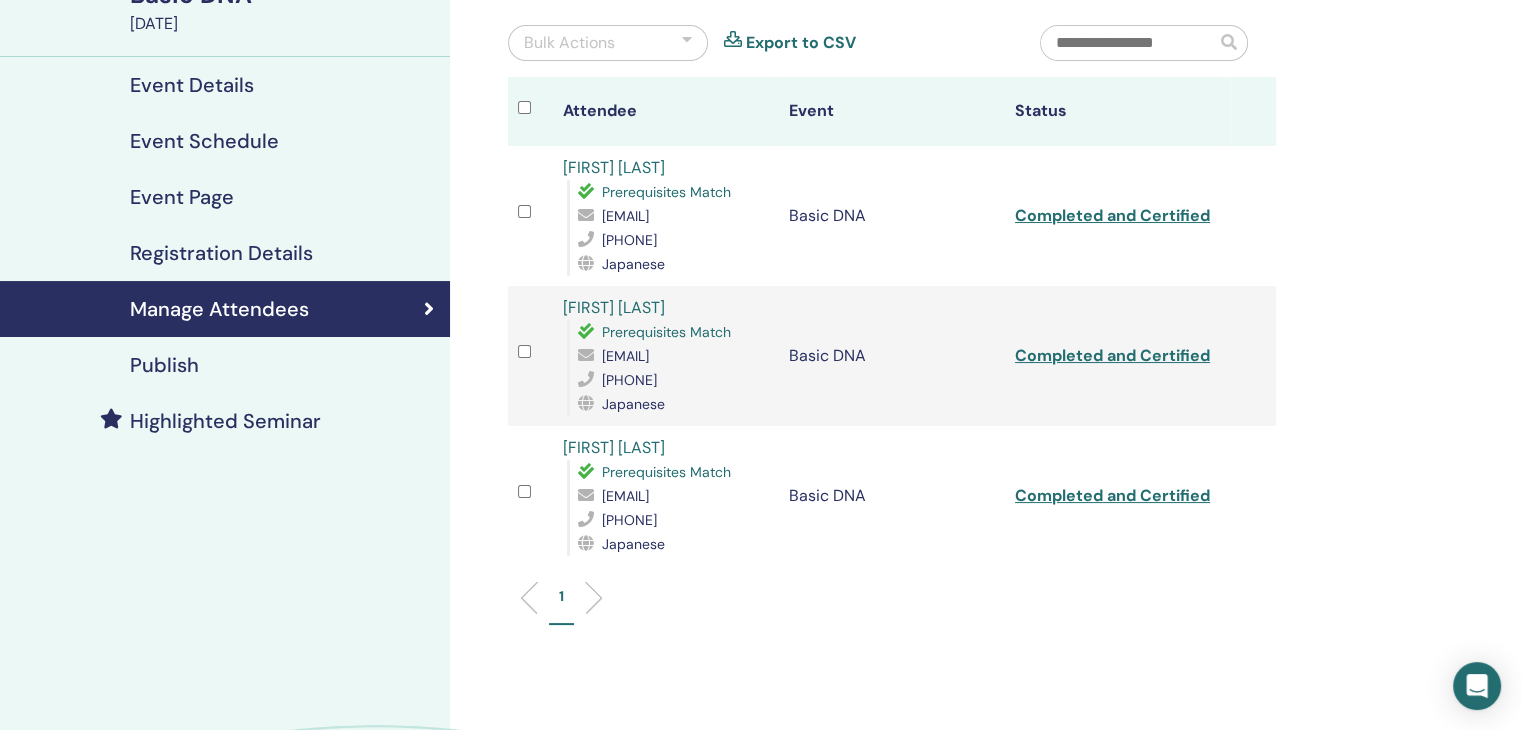 scroll, scrollTop: 300, scrollLeft: 0, axis: vertical 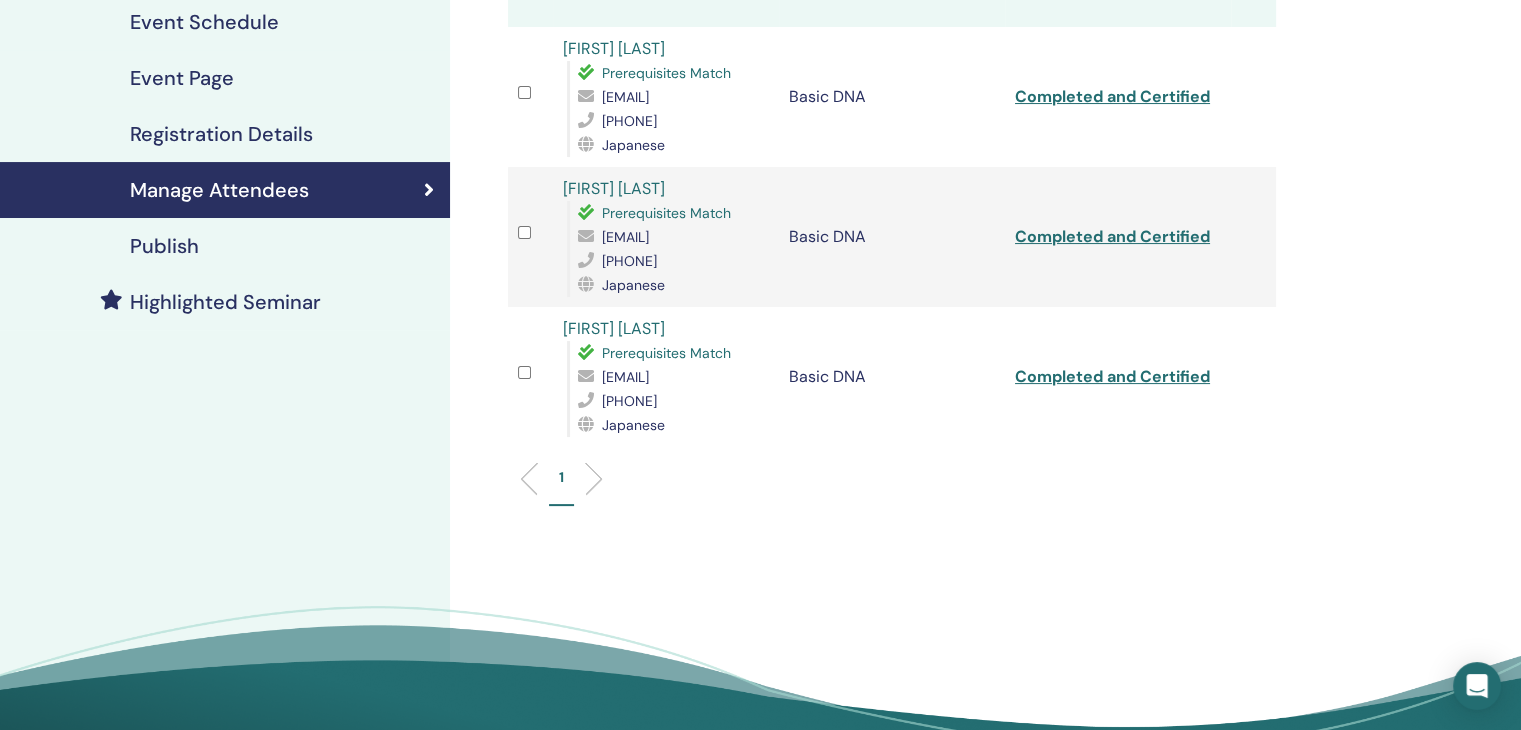 click on "1" at bounding box center (892, 486) 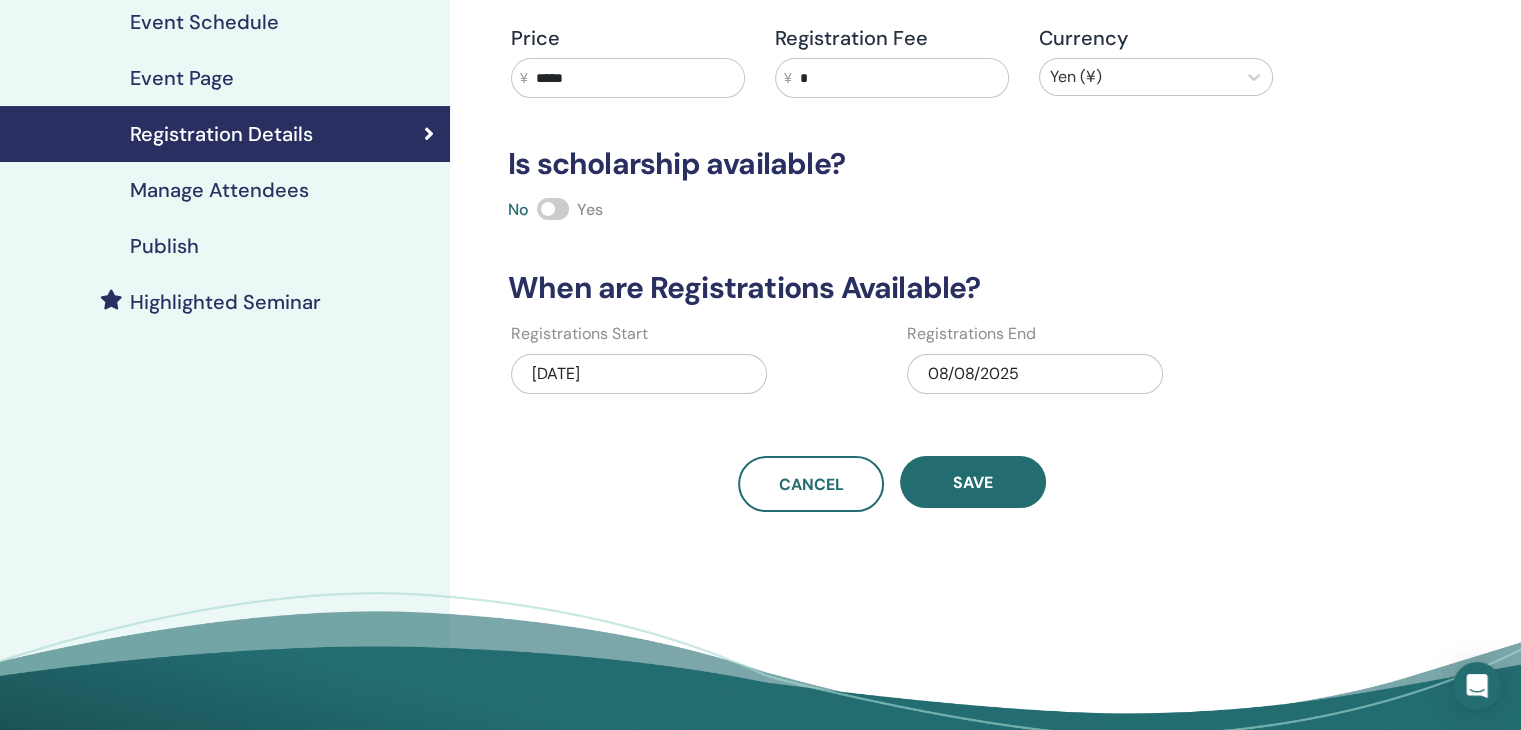 click on "Manage Attendees" at bounding box center [219, 190] 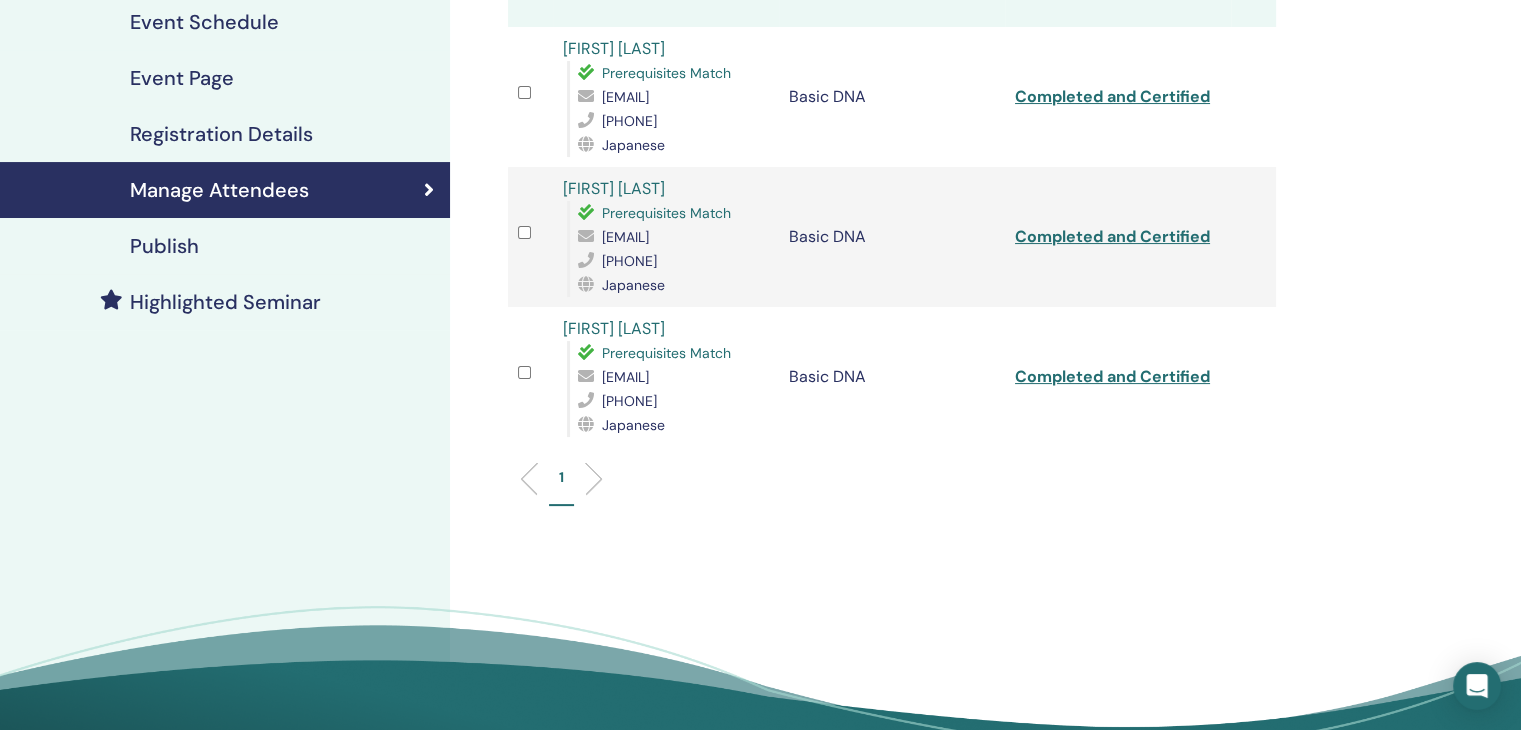 click on "Publish" at bounding box center [164, 246] 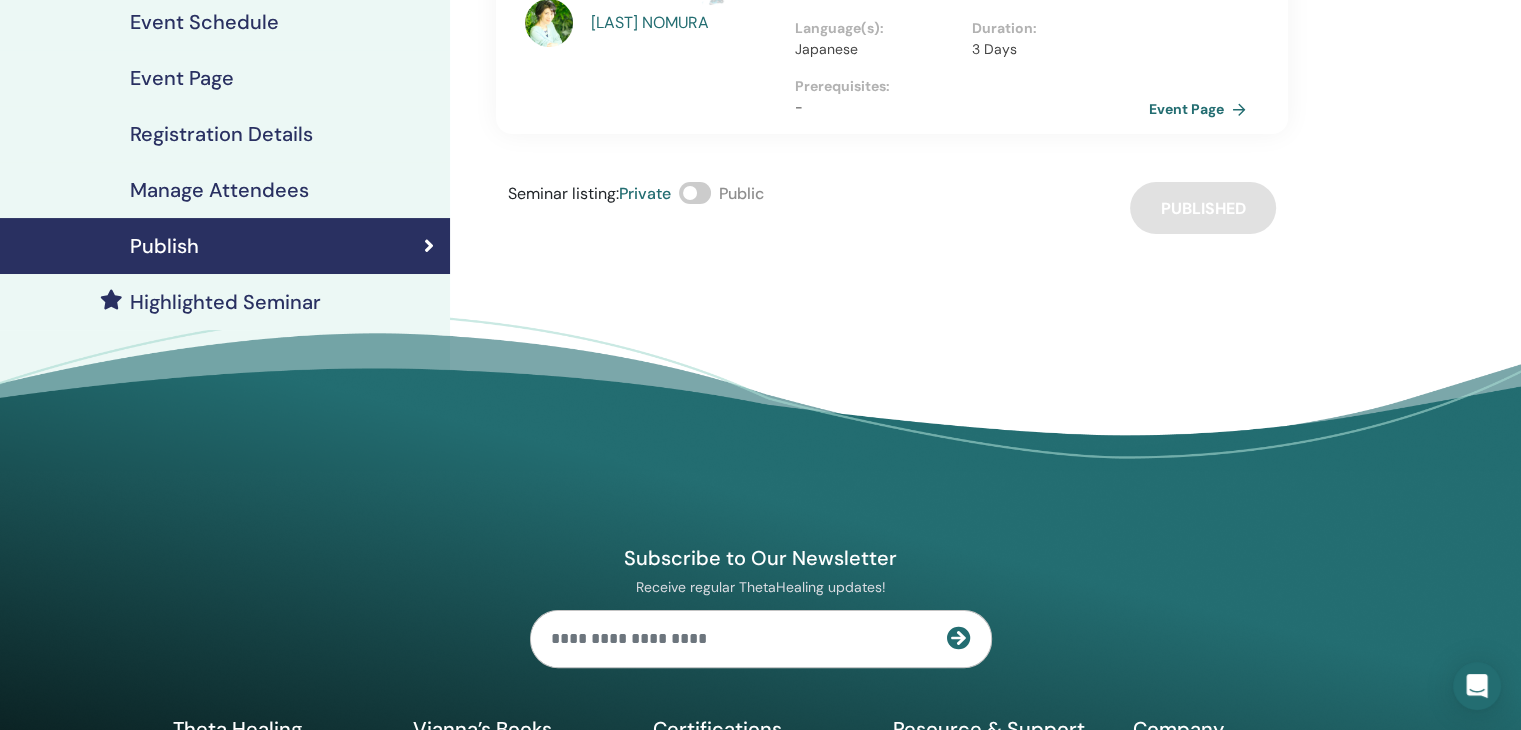 click on "Manage Attendees" at bounding box center [219, 190] 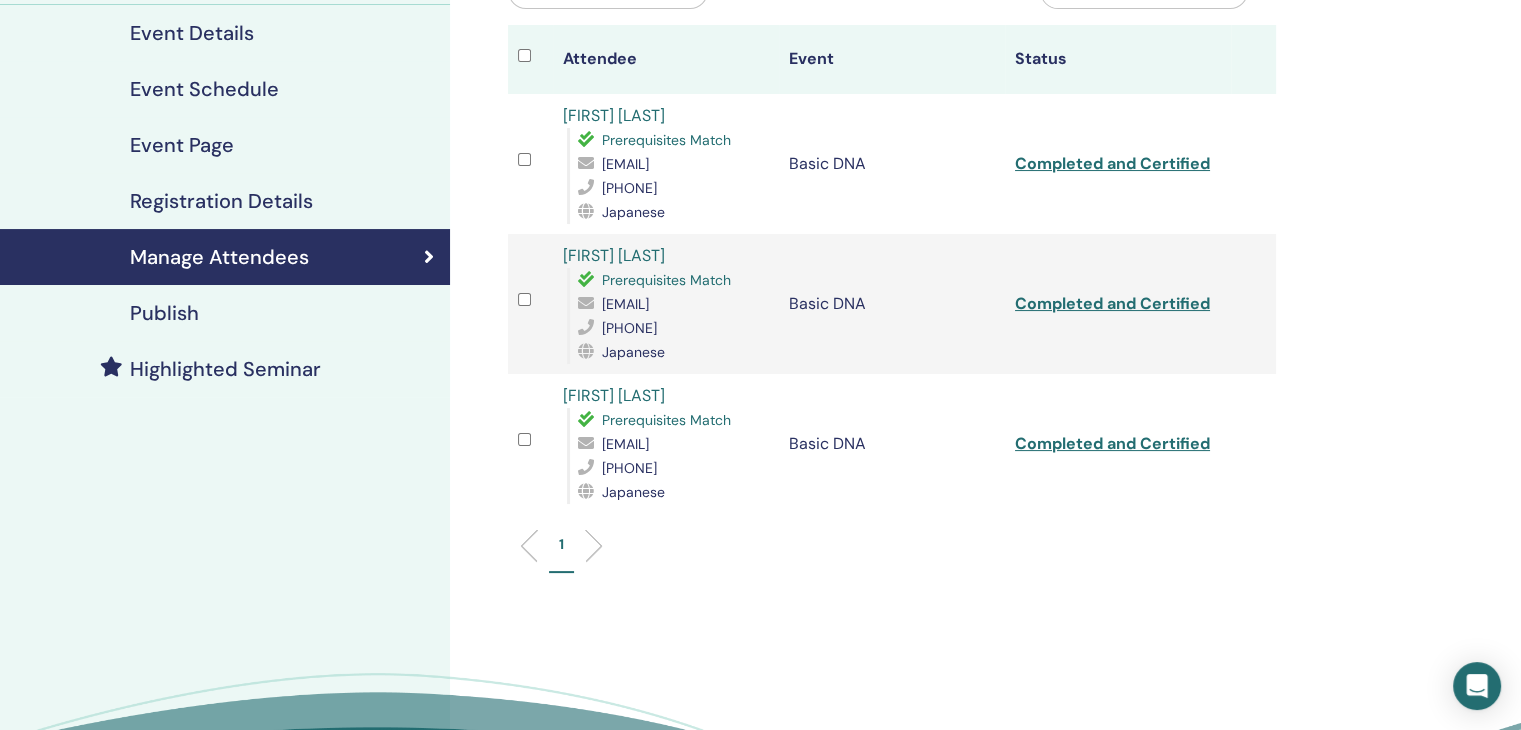 scroll, scrollTop: 200, scrollLeft: 0, axis: vertical 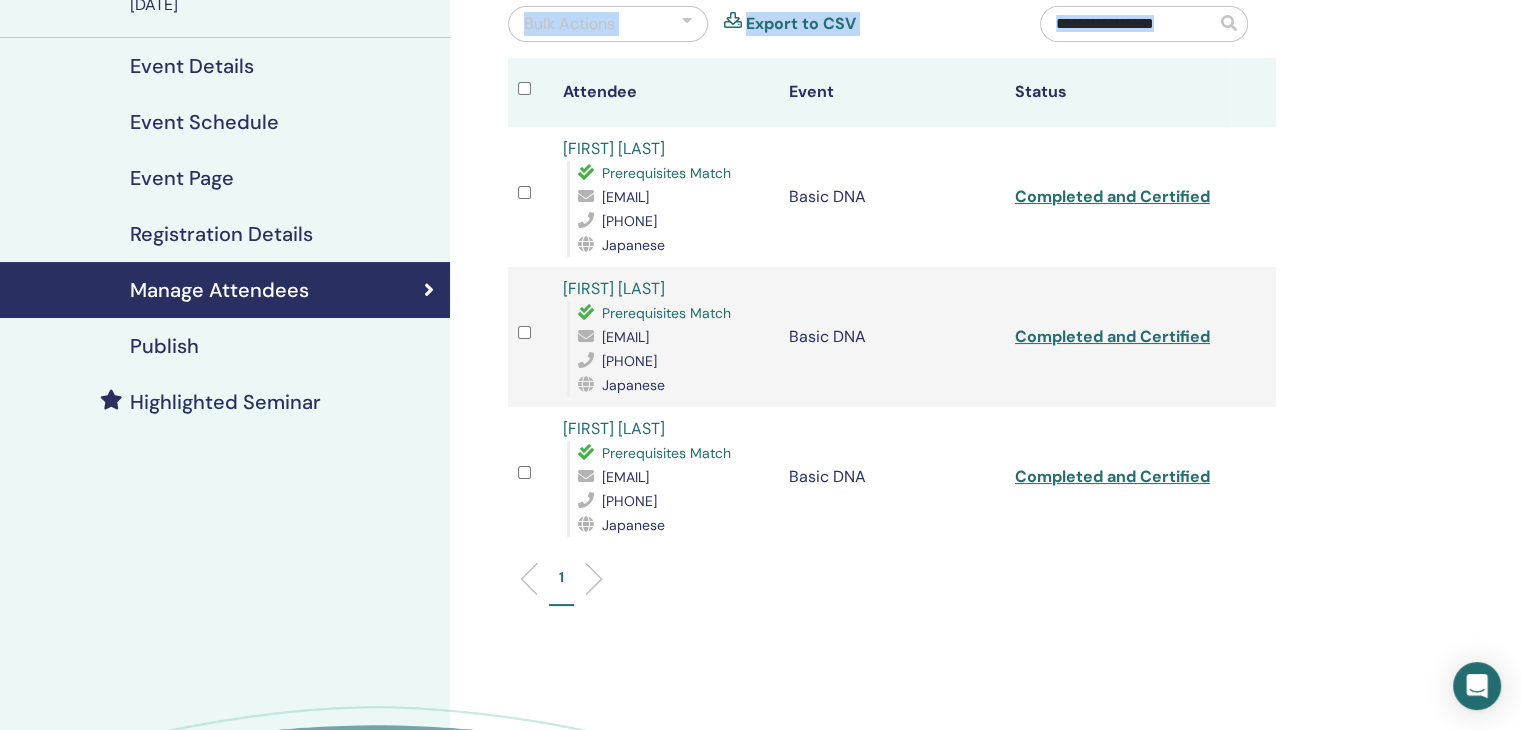 drag, startPoint x: 478, startPoint y: 45, endPoint x: 1310, endPoint y: 483, distance: 940.2489 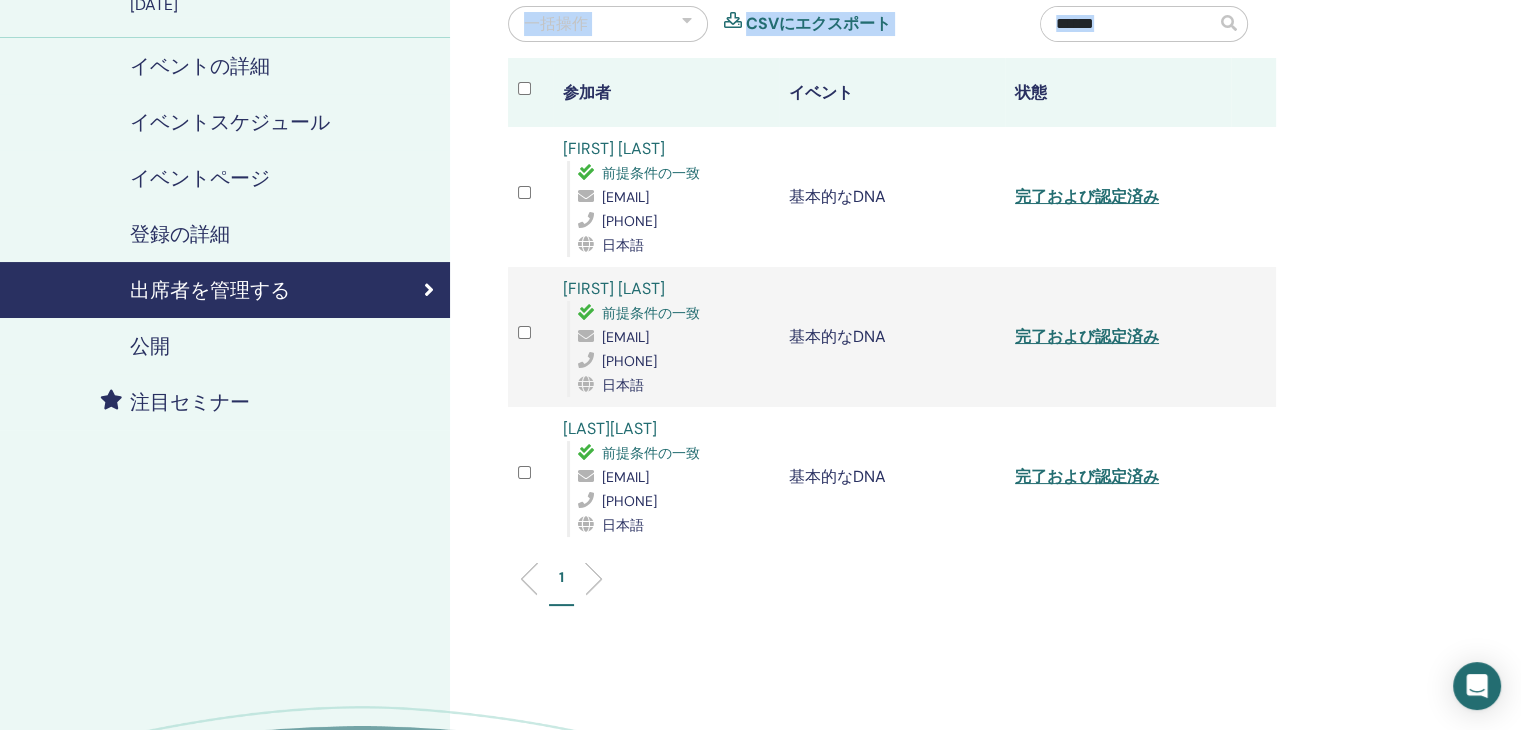click on "出席者を管理する 一括操作 CSVにエクスポート 参加者 イベント 状態 大崎智美 前提条件の一致 taatamatakatada4@gmail.com 09074323093 日本語 基本的なDNA 完了および認定済み 永井裕美 前提条件の一致 magentapink760516@gmail.com 09036342122 日本語 基本的なDNA 完了および認定済み 森千夏 前提条件の一致 hkycm1105@gmail.com 090-5454-7052 日本語 基本的なDNA 完了および認定済み 1" at bounding box center (957, 385) 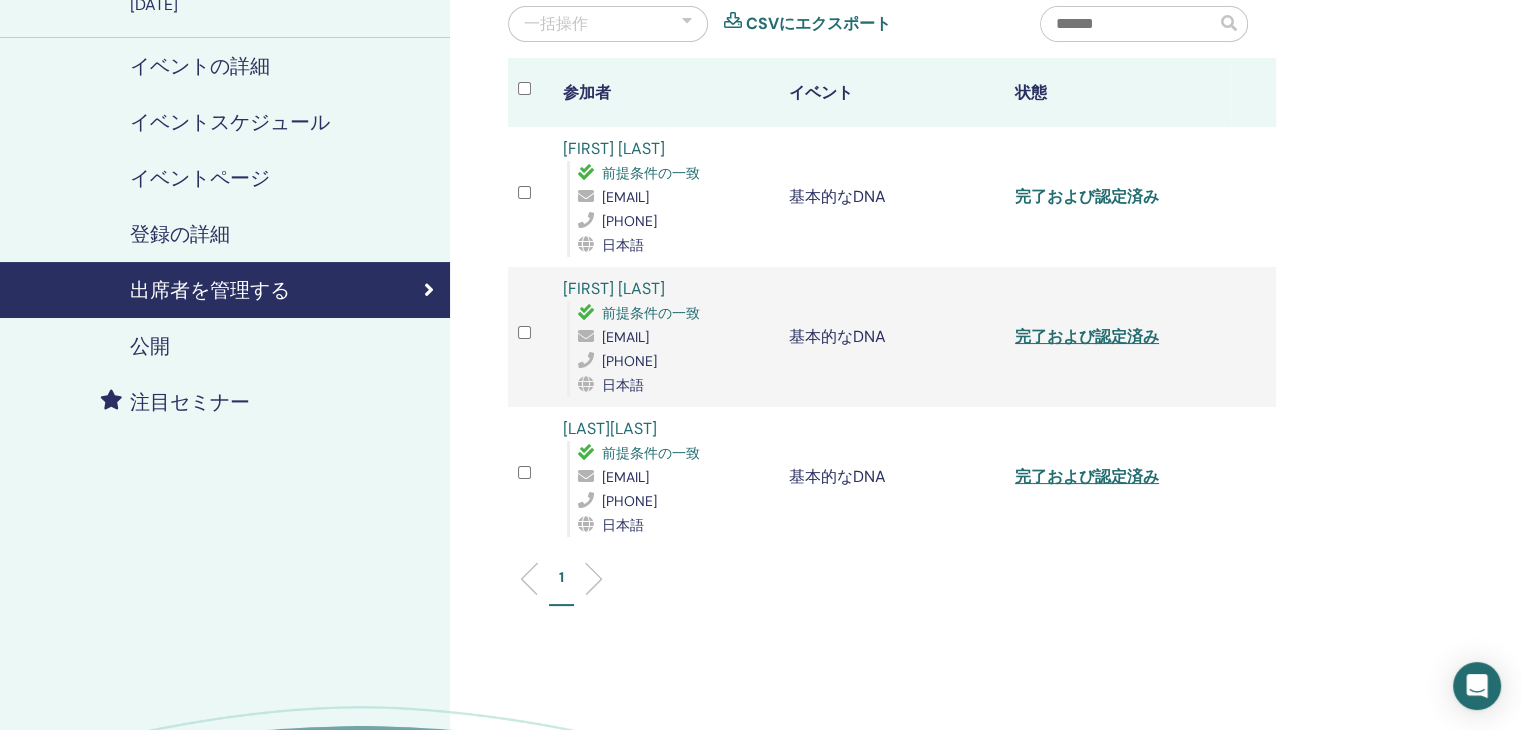 click on "完了および認定済み" at bounding box center (1087, 196) 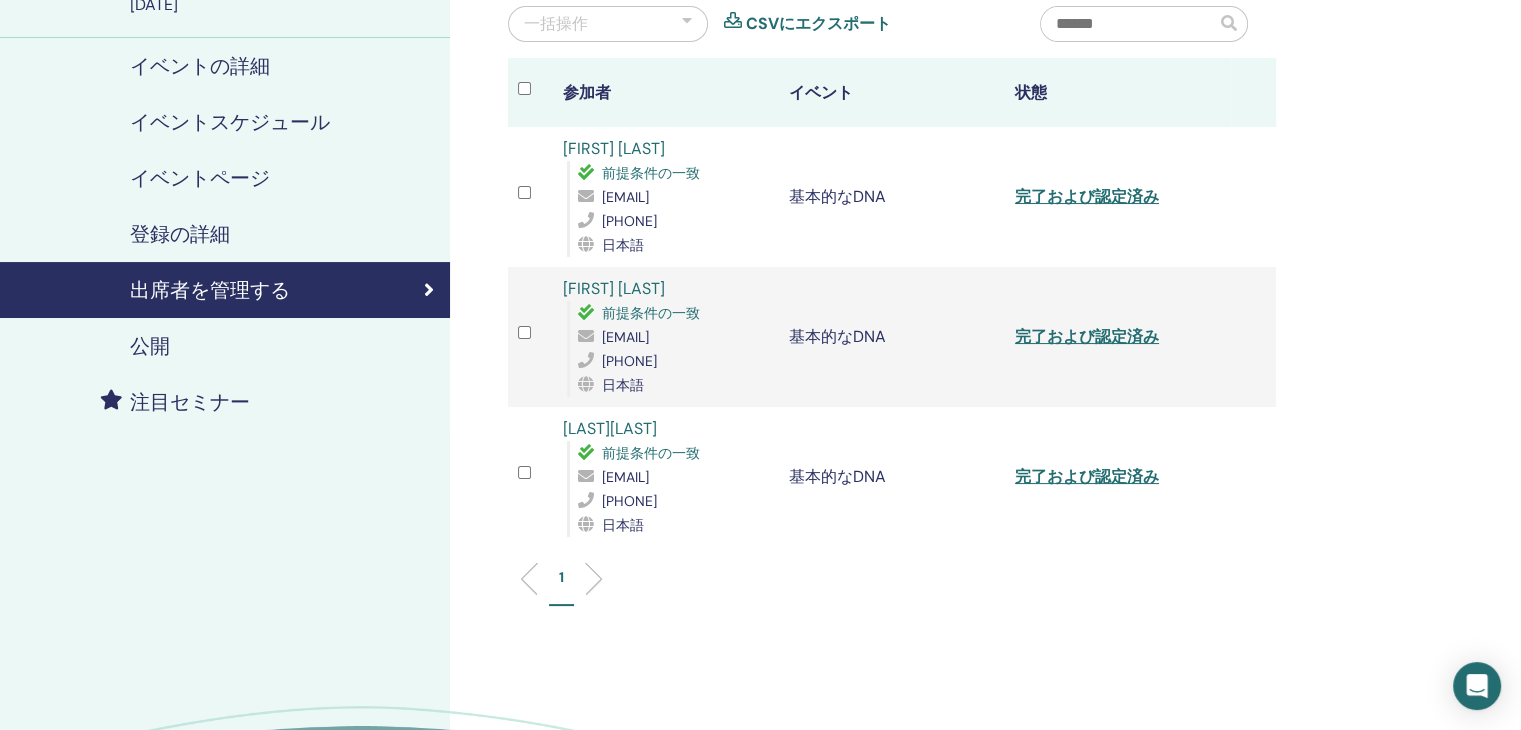 click on "完了および認定済み" at bounding box center [1118, 197] 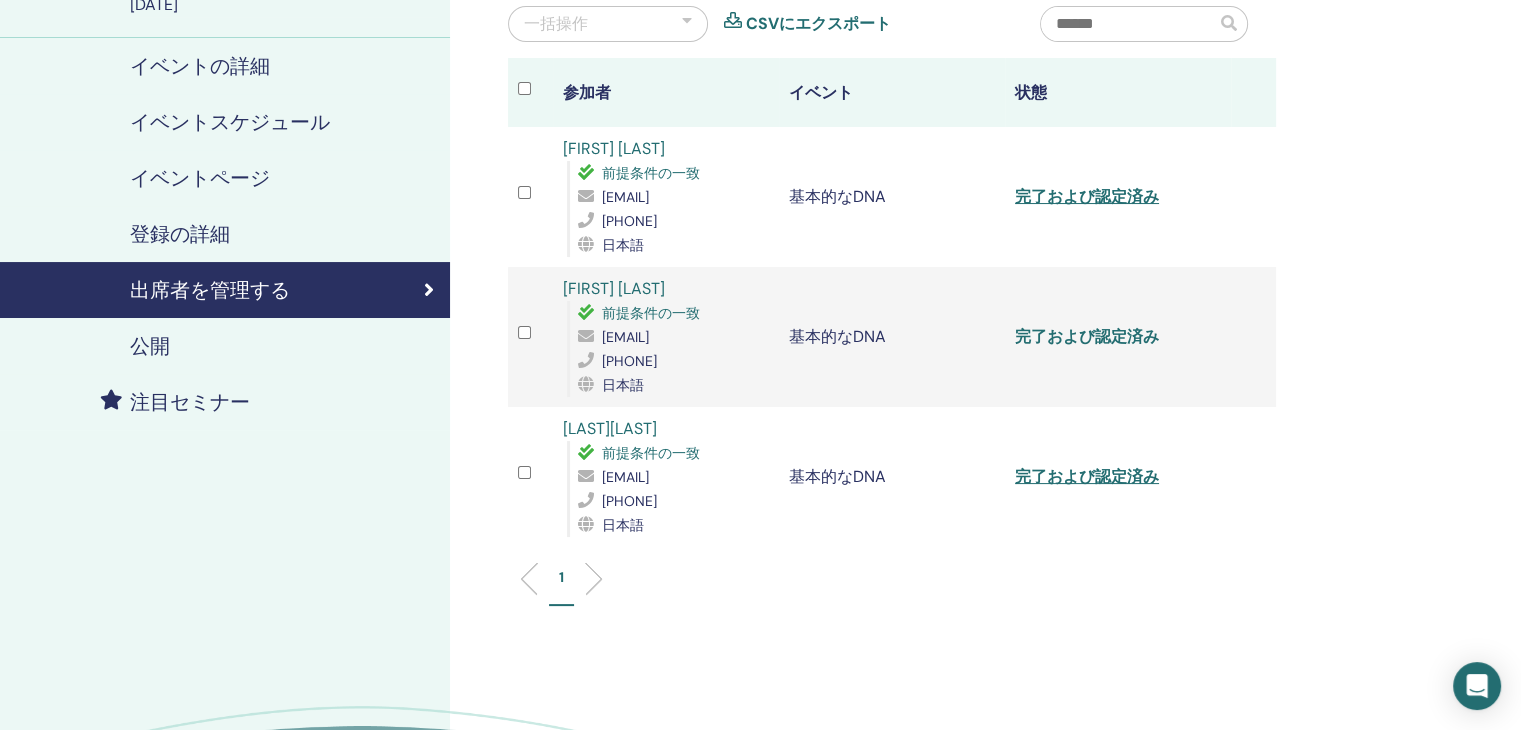 click on "完了および認定済み" at bounding box center [1087, 336] 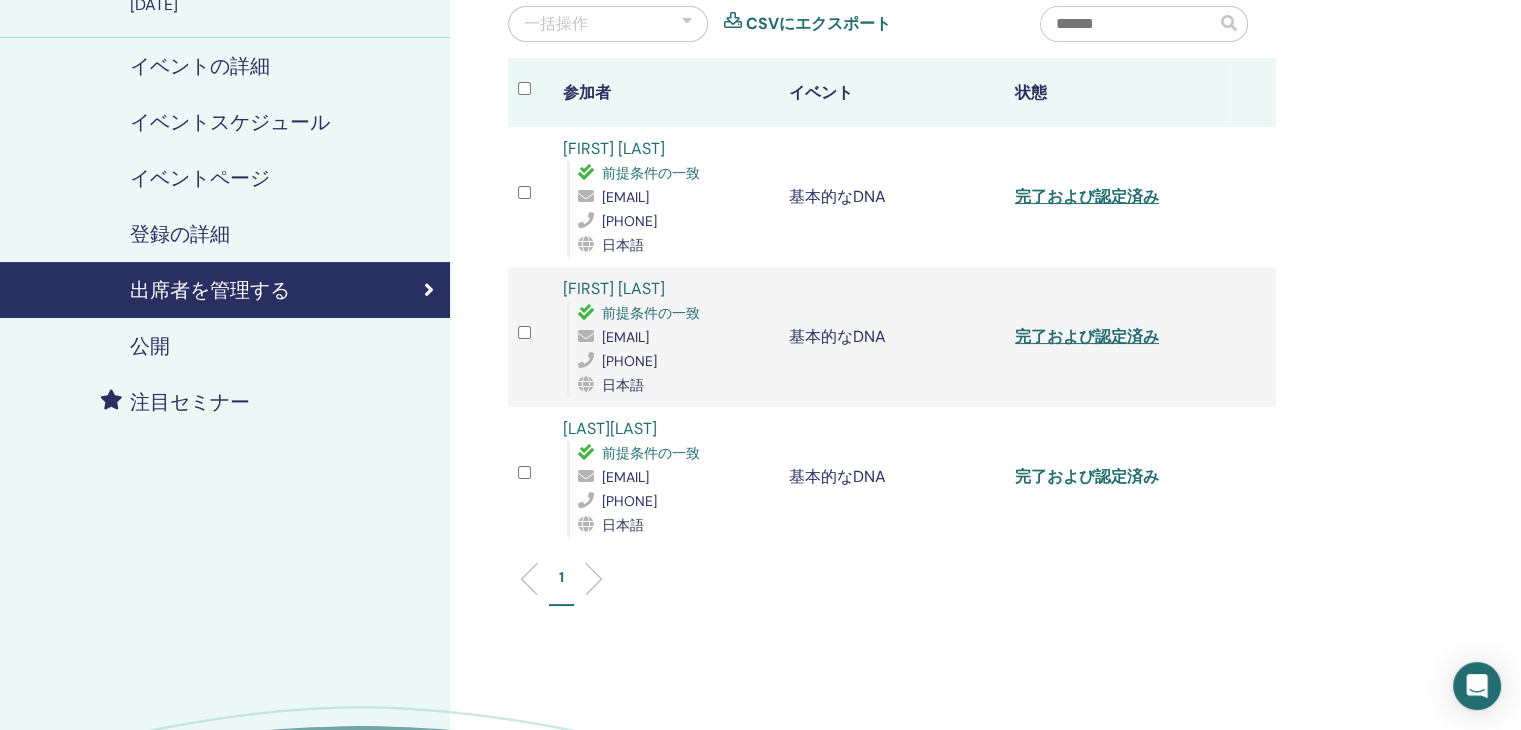 click on "完了および認定済み" at bounding box center (1087, 476) 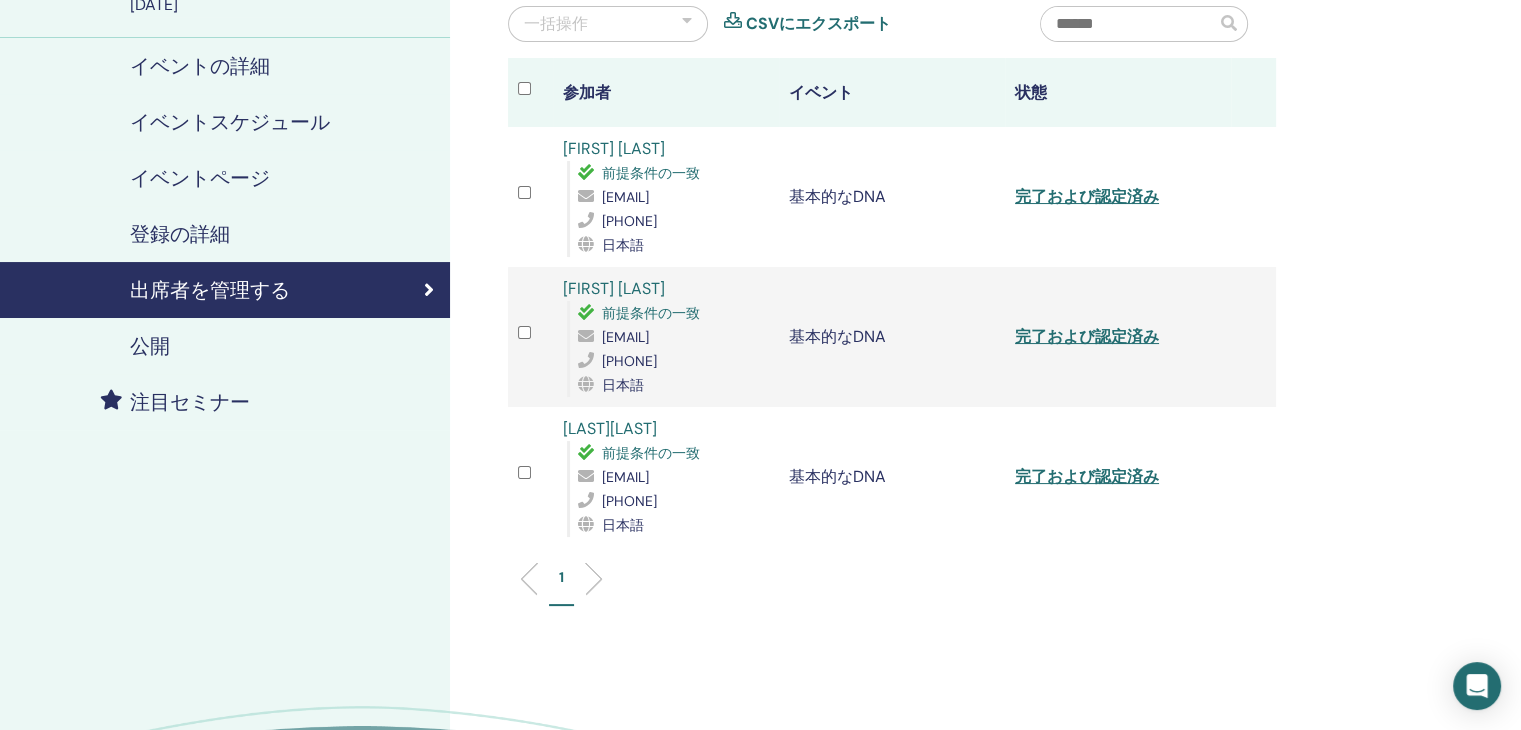 click on "公開" at bounding box center [150, 346] 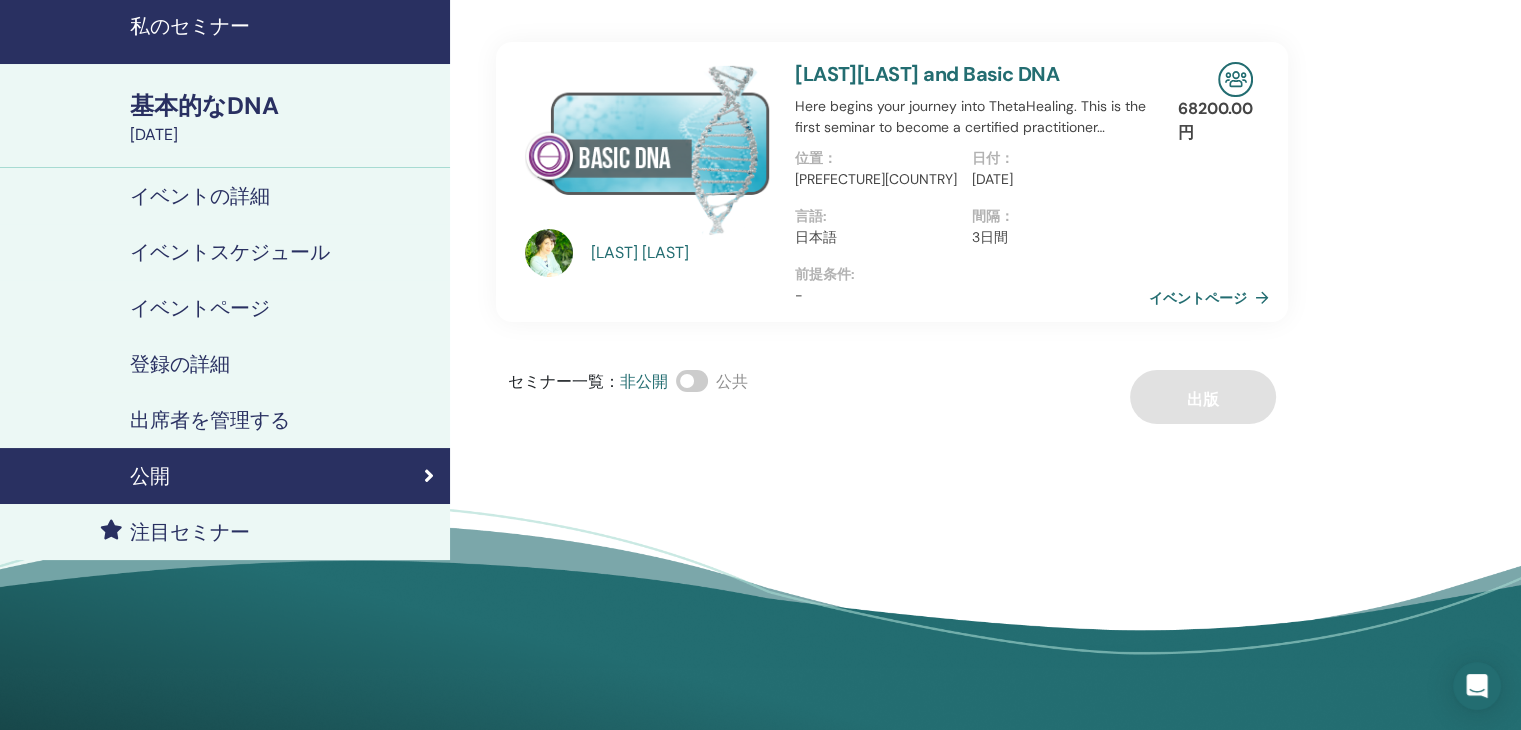 scroll, scrollTop: 0, scrollLeft: 0, axis: both 